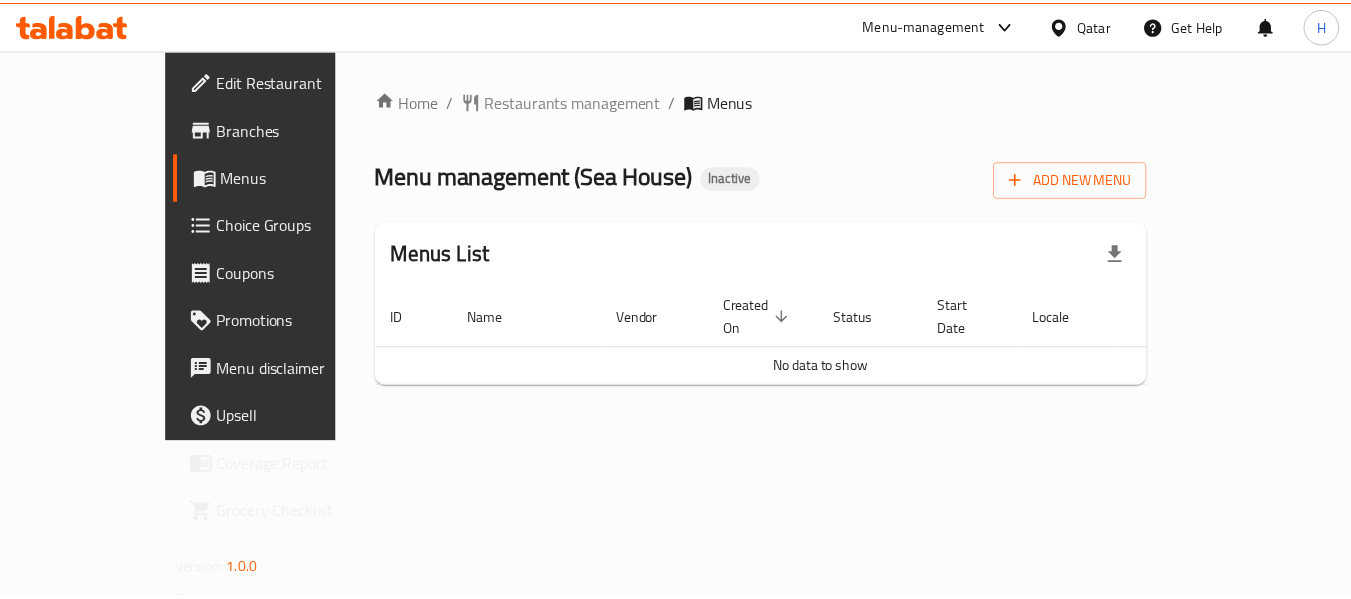 scroll, scrollTop: 0, scrollLeft: 0, axis: both 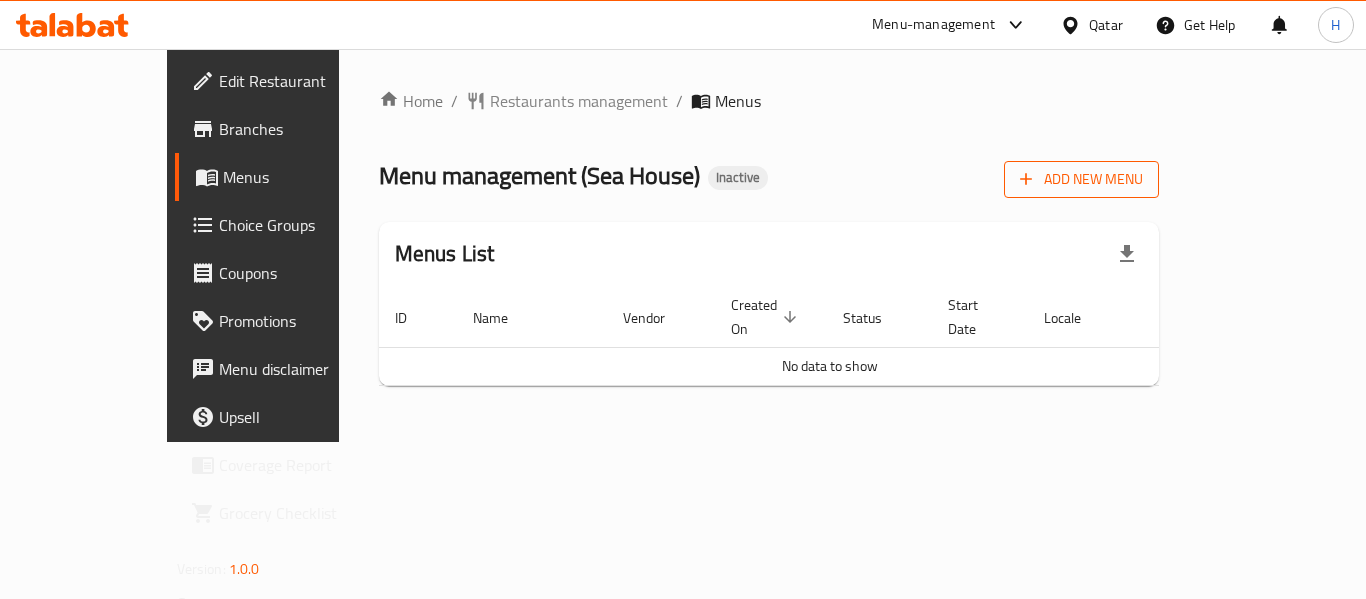 click on "Add New Menu" at bounding box center (1081, 179) 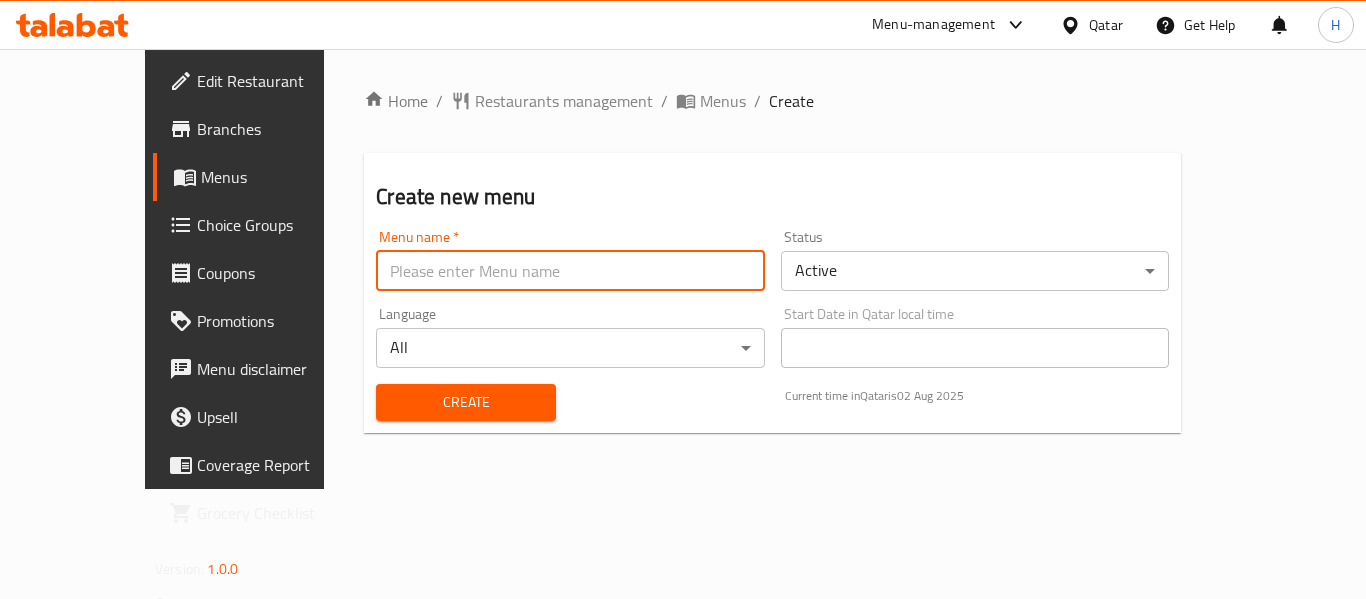 click at bounding box center (570, 271) 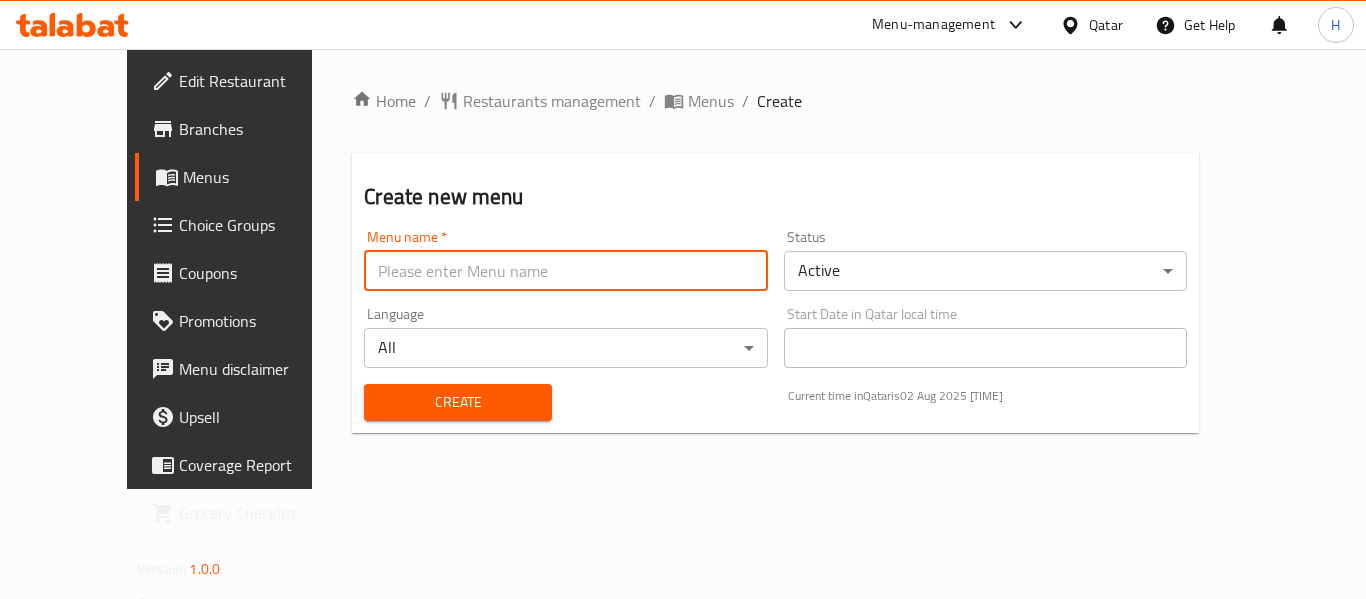 type on "New Menu" 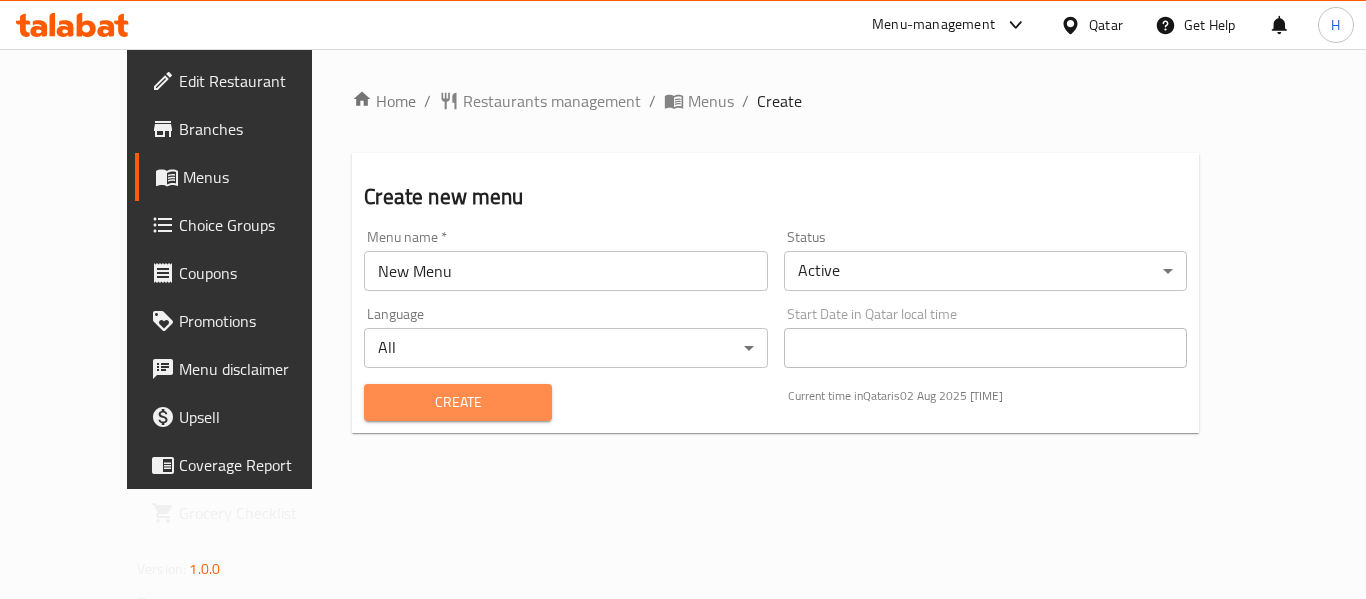 click on "Create" at bounding box center (458, 402) 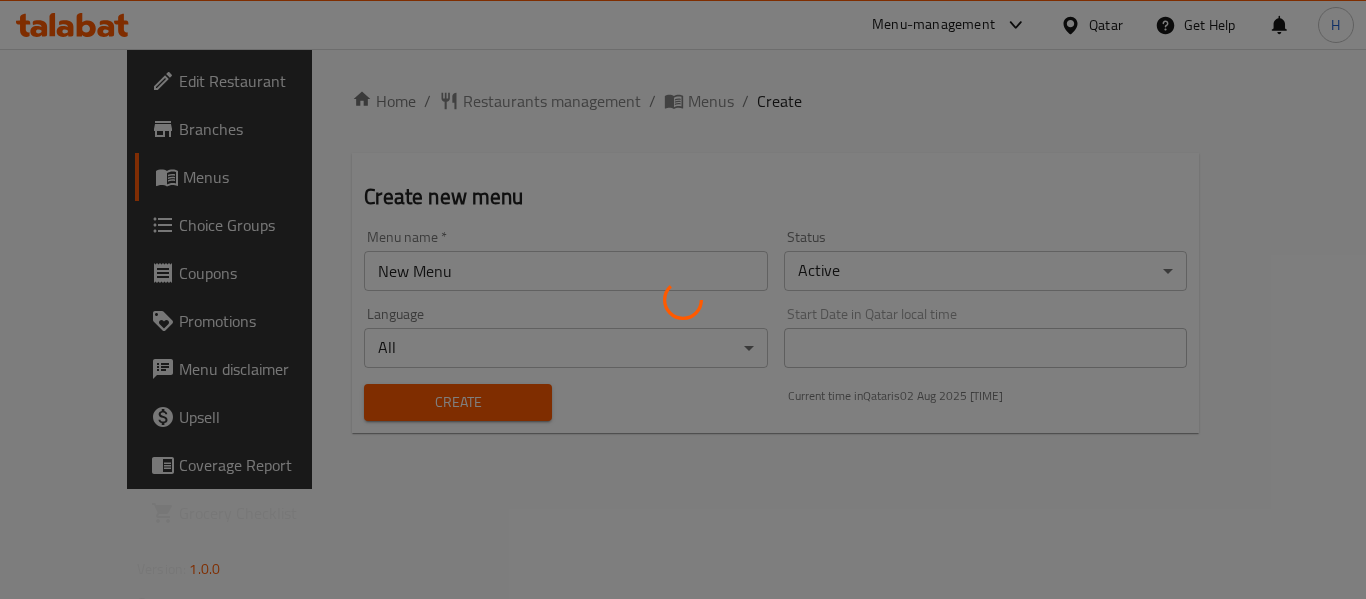type 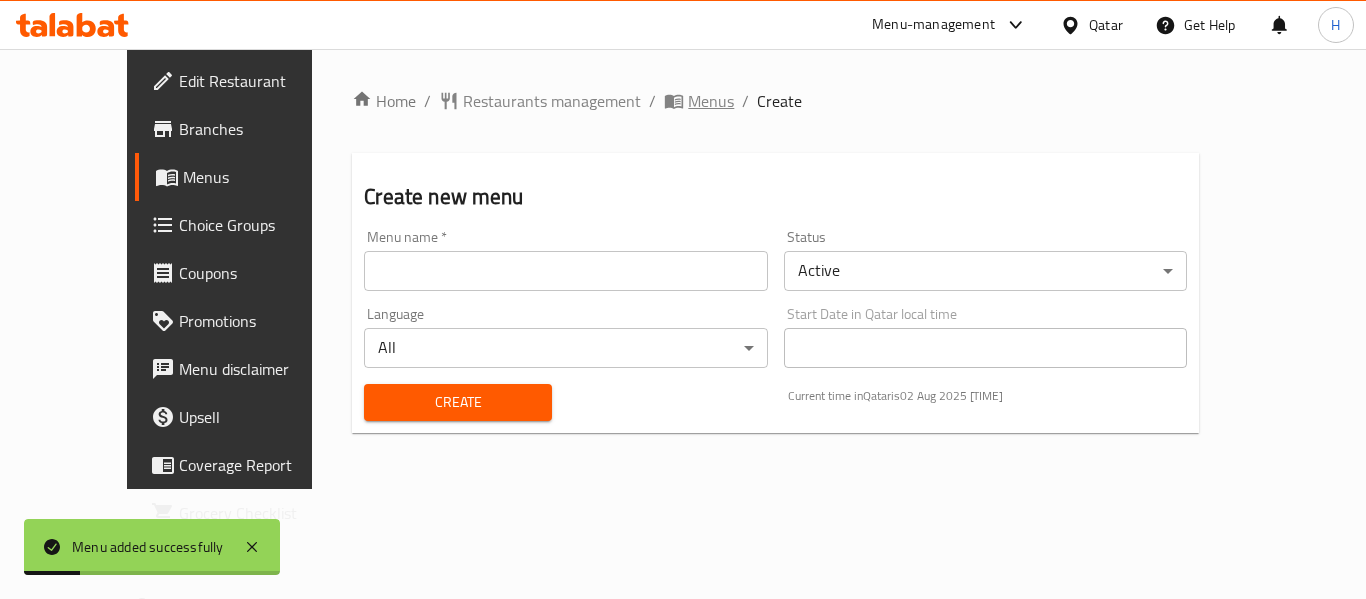 click on "Menus" at bounding box center (711, 101) 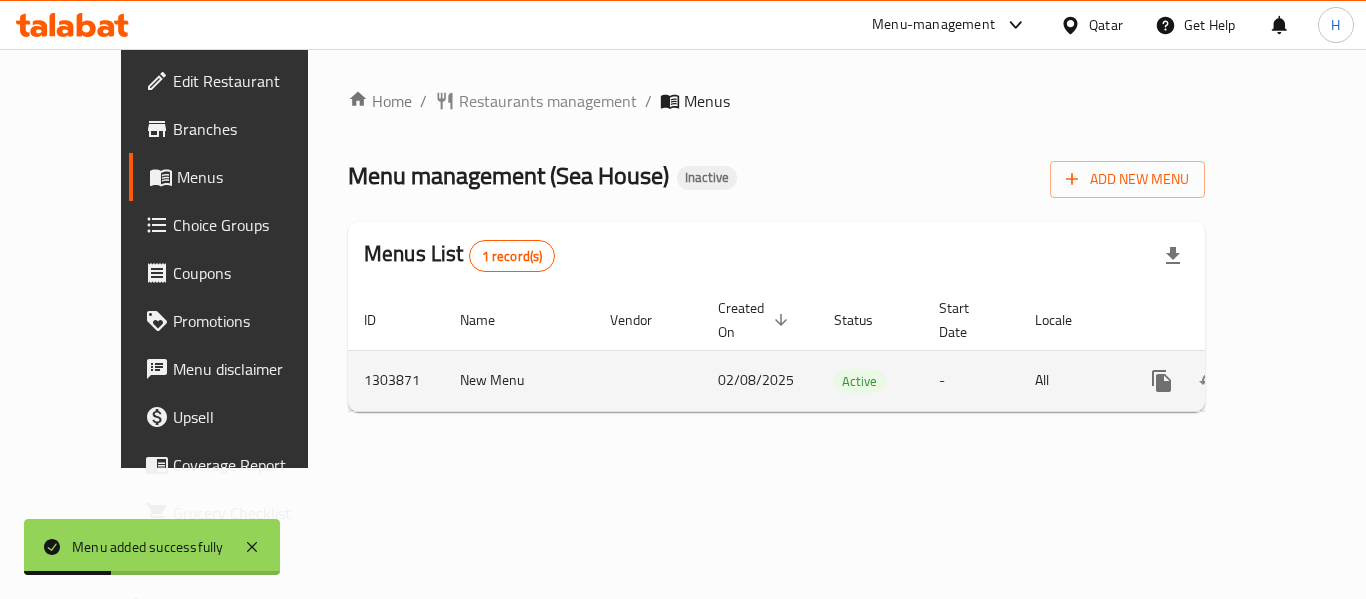 click 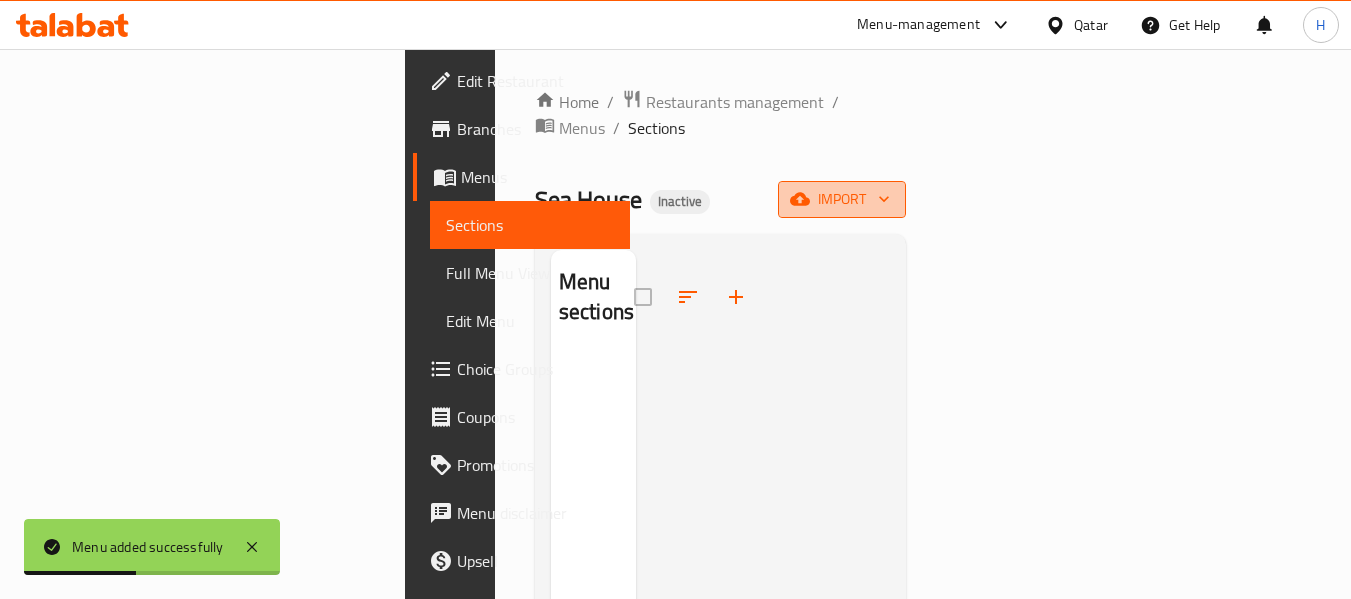 click 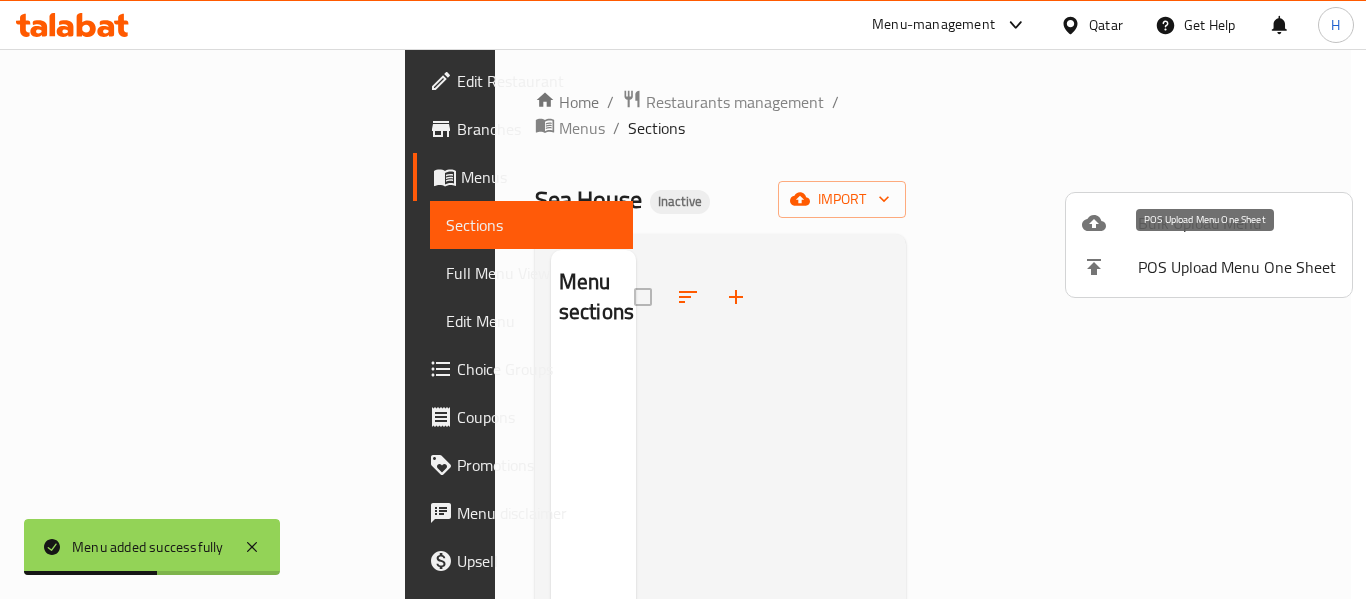 click on "POS Upload Menu One Sheet" at bounding box center [1237, 267] 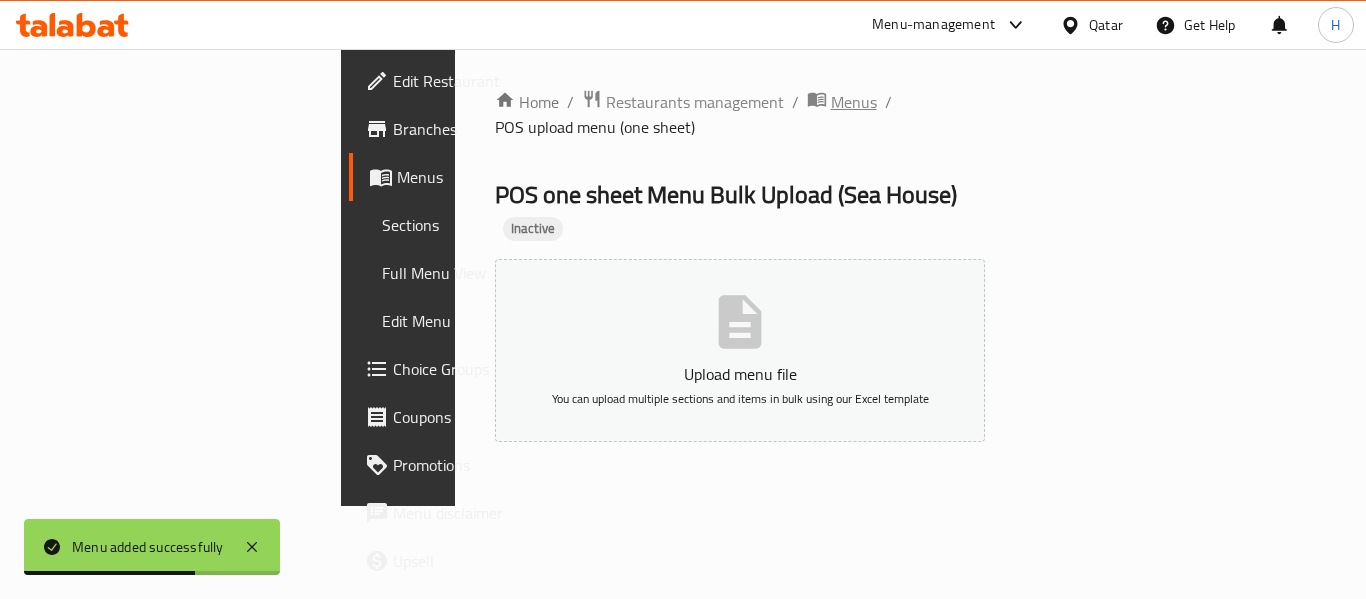 click on "Menus" at bounding box center [854, 102] 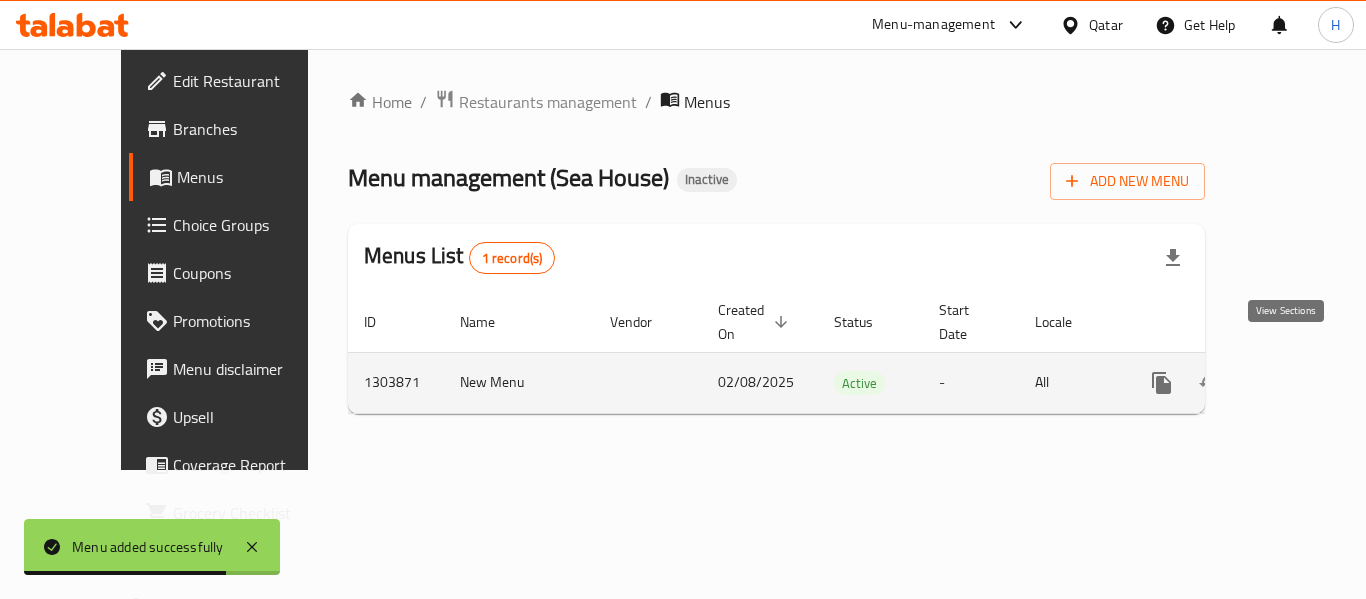click 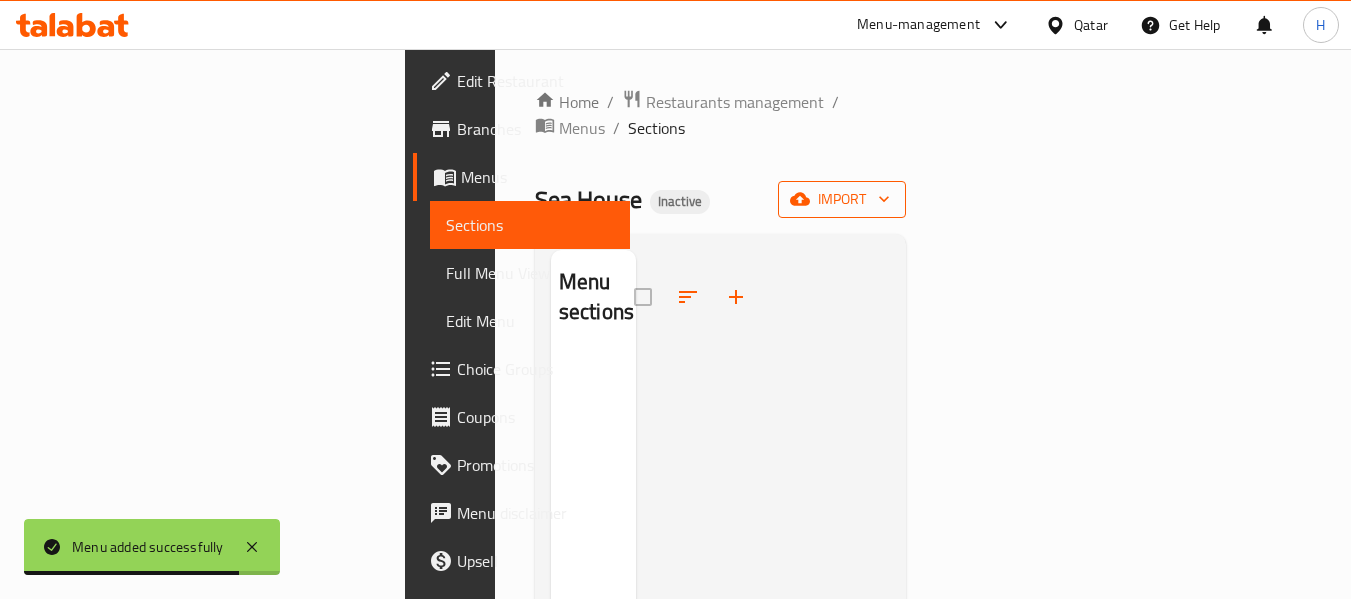 click on "import" at bounding box center [842, 199] 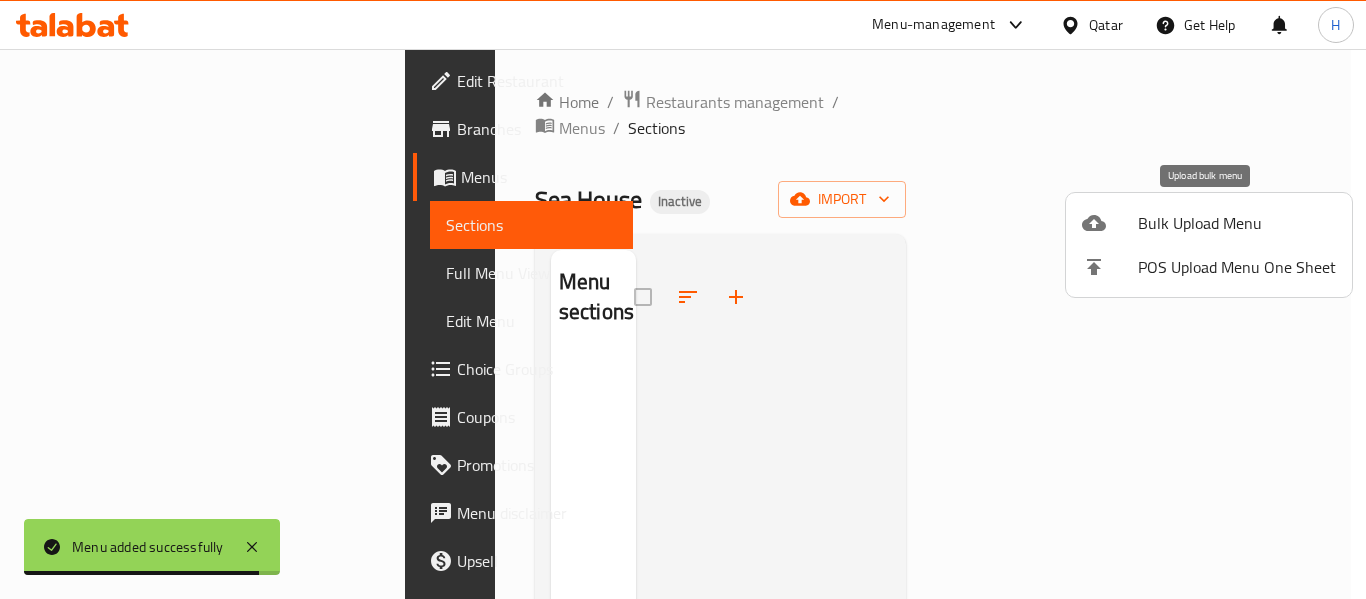click on "Bulk Upload Menu" at bounding box center [1237, 223] 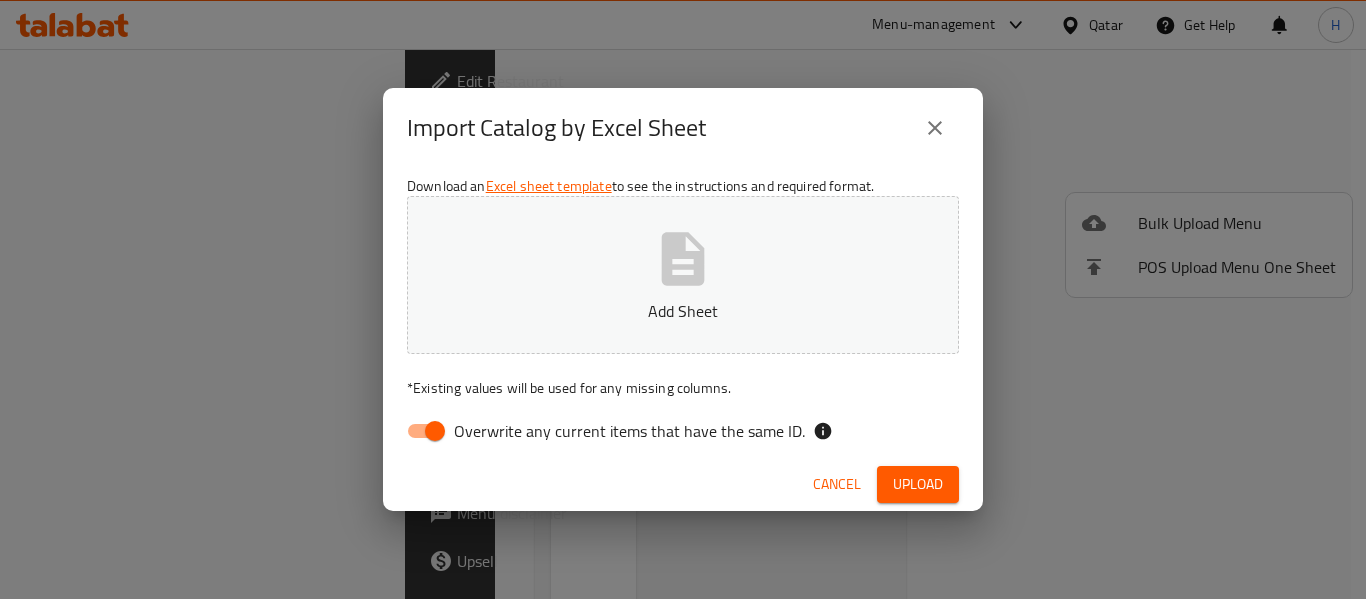 click on "Add Sheet" at bounding box center [683, 275] 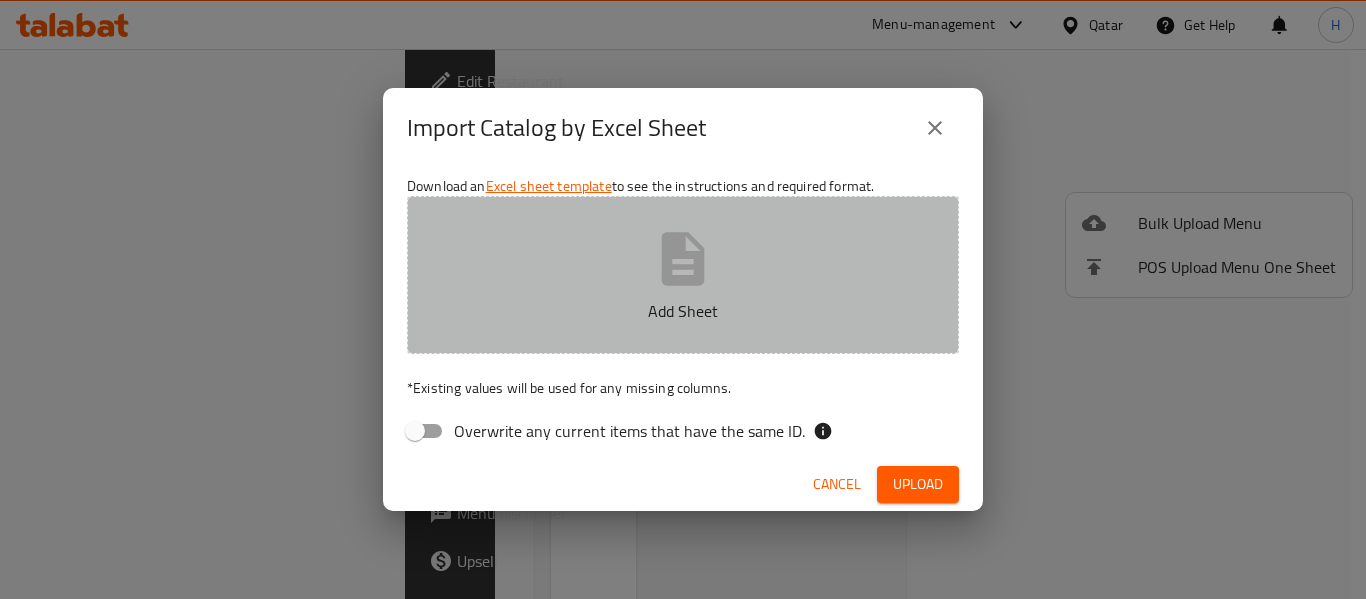 click on "Add Sheet" at bounding box center [683, 275] 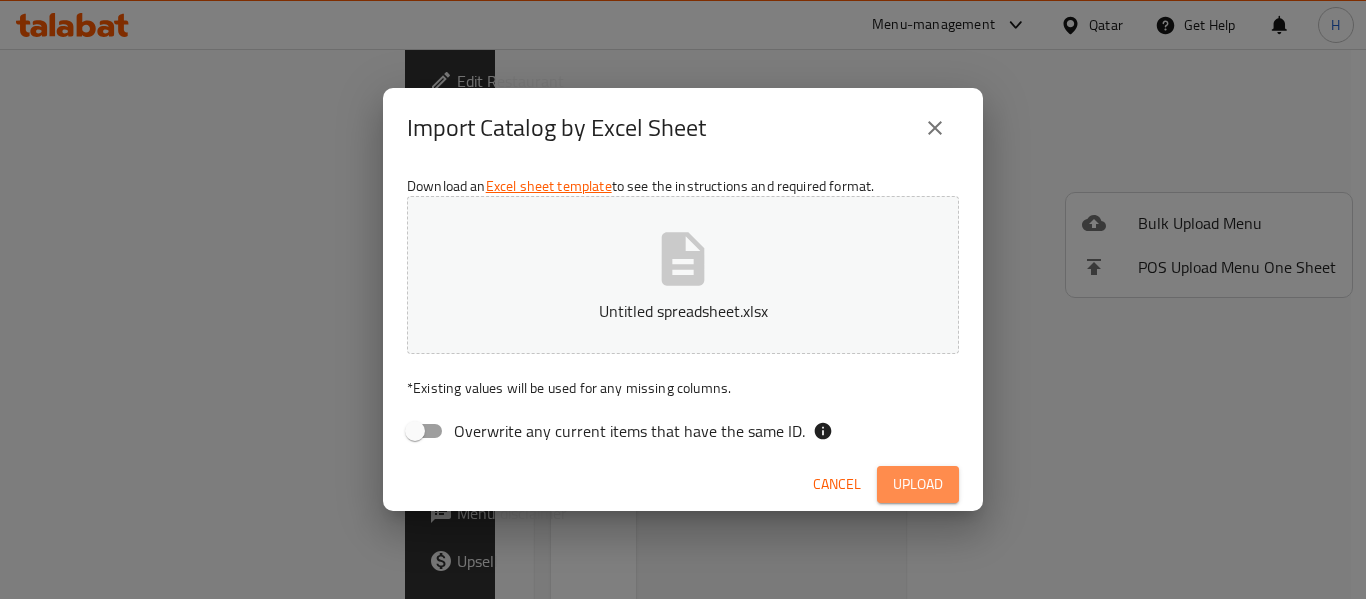 click on "Upload" at bounding box center (918, 484) 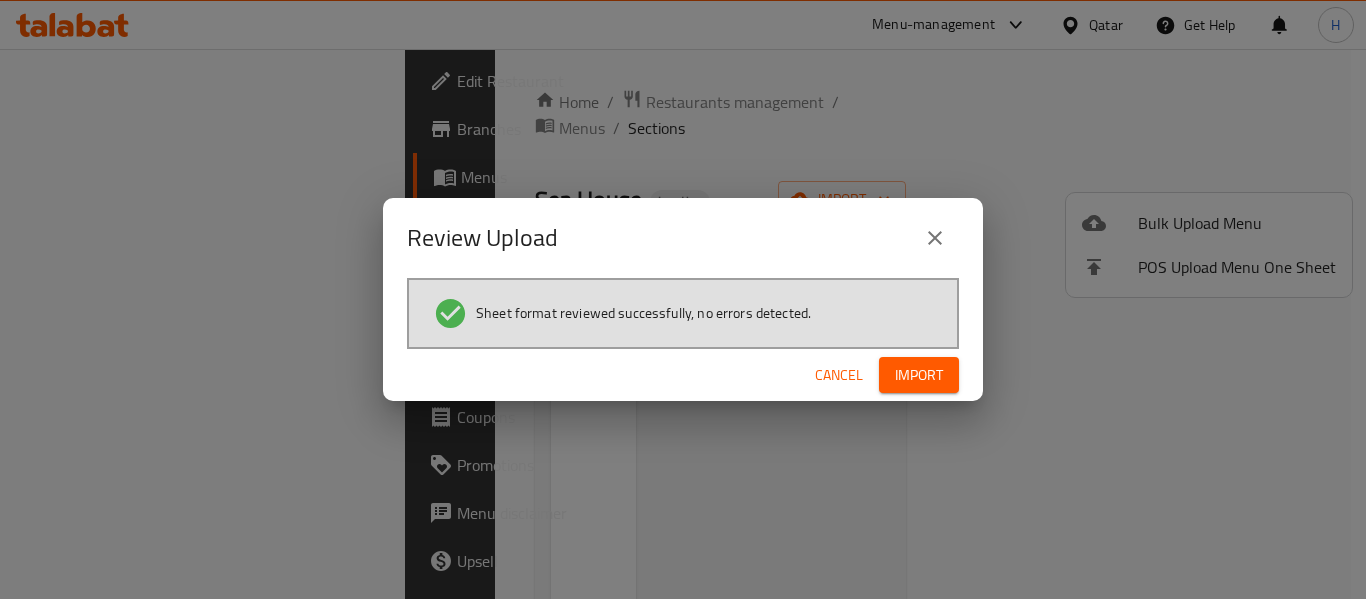 click on "Cancel Import" at bounding box center [683, 375] 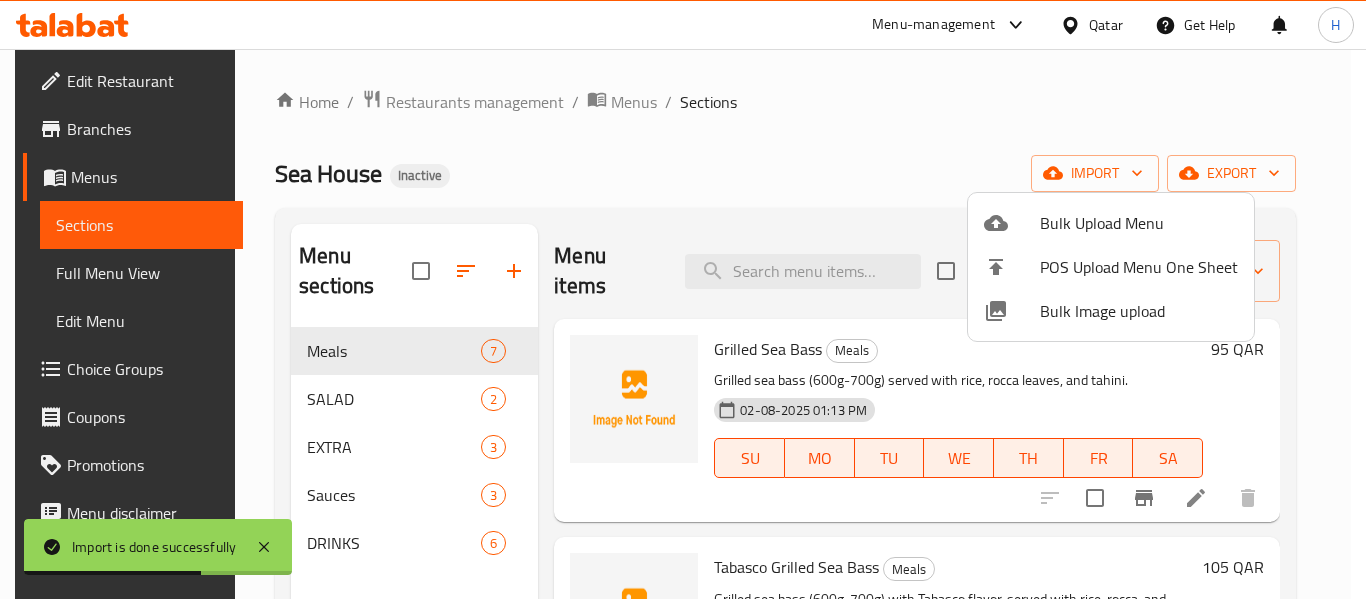 click at bounding box center (683, 299) 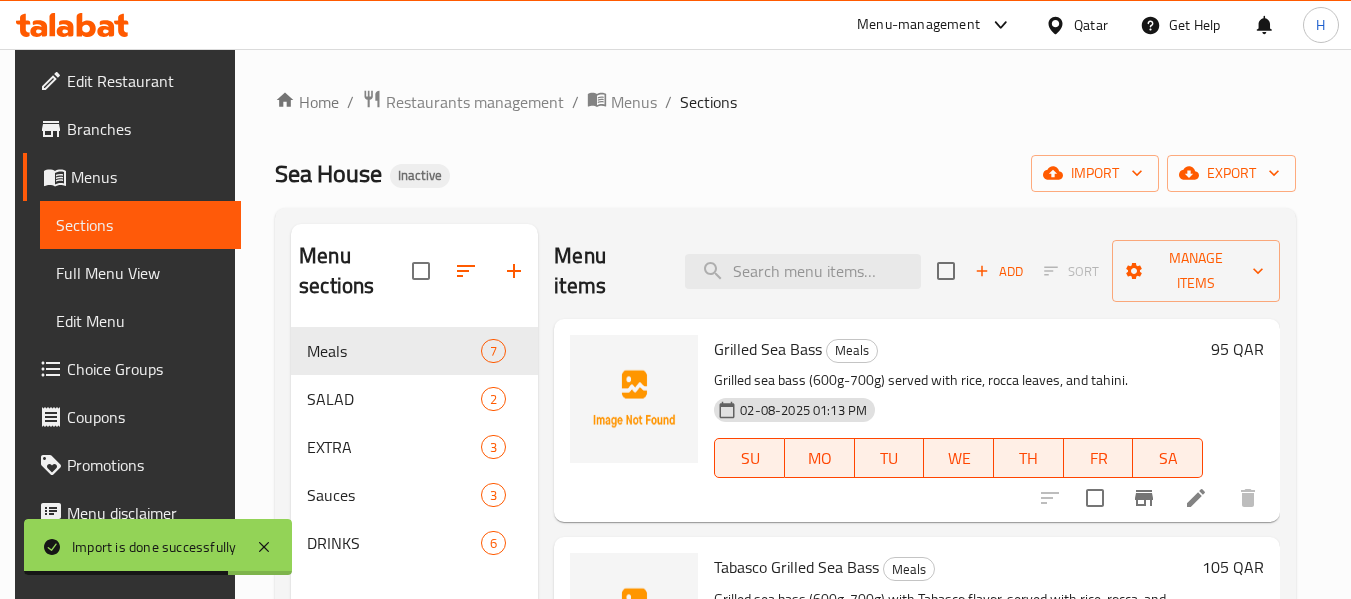 click on "Full Menu View" at bounding box center [140, 273] 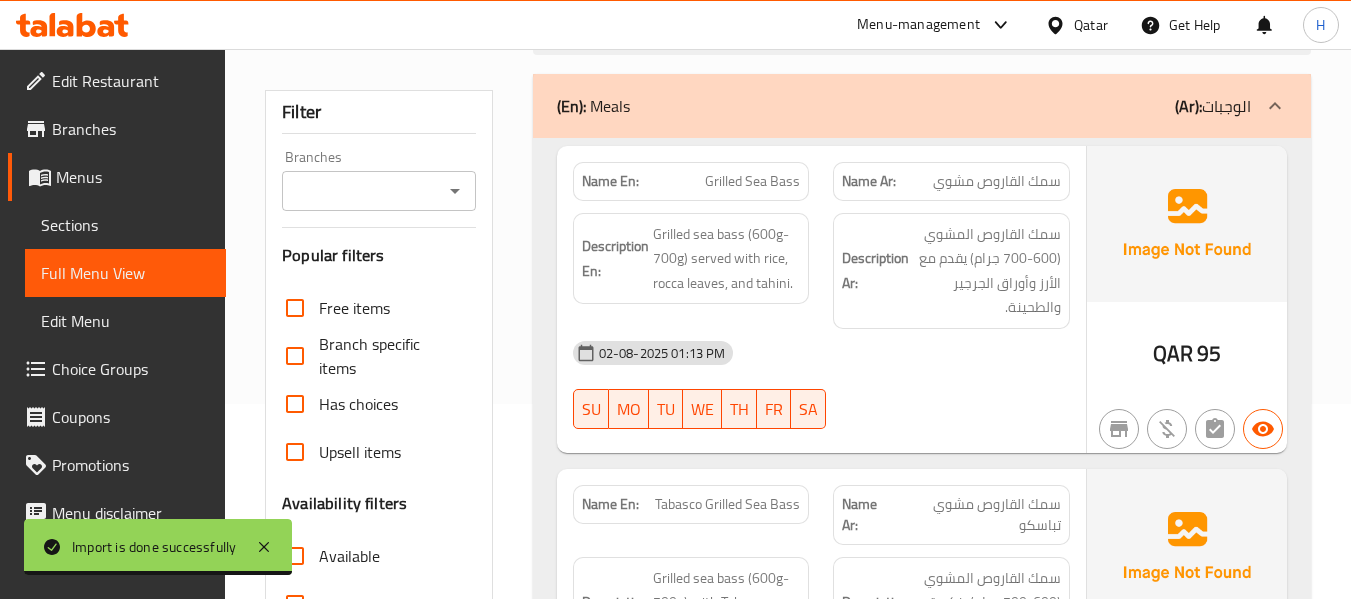 scroll, scrollTop: 200, scrollLeft: 0, axis: vertical 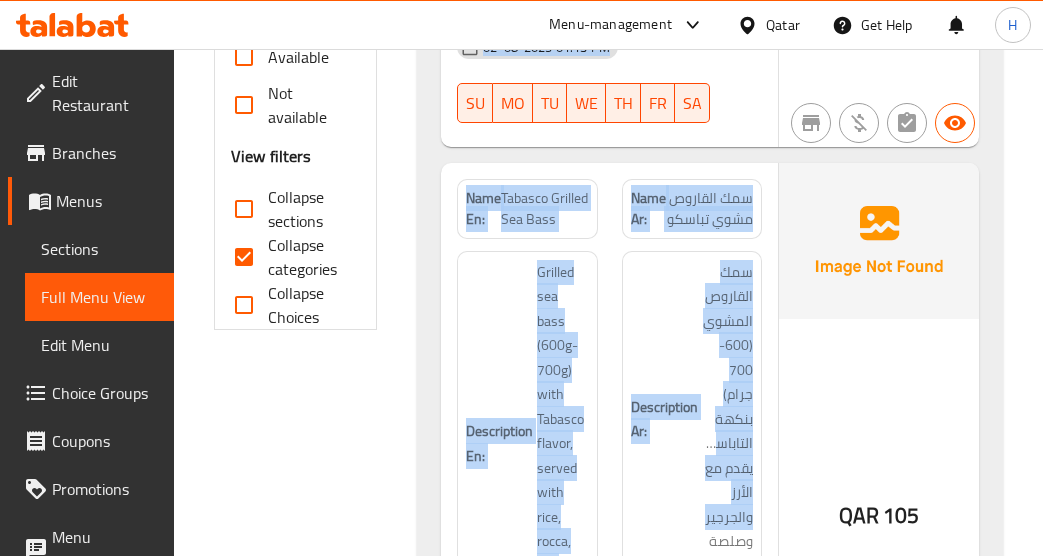 drag, startPoint x: 559, startPoint y: 438, endPoint x: 648, endPoint y: 520, distance: 121.016525 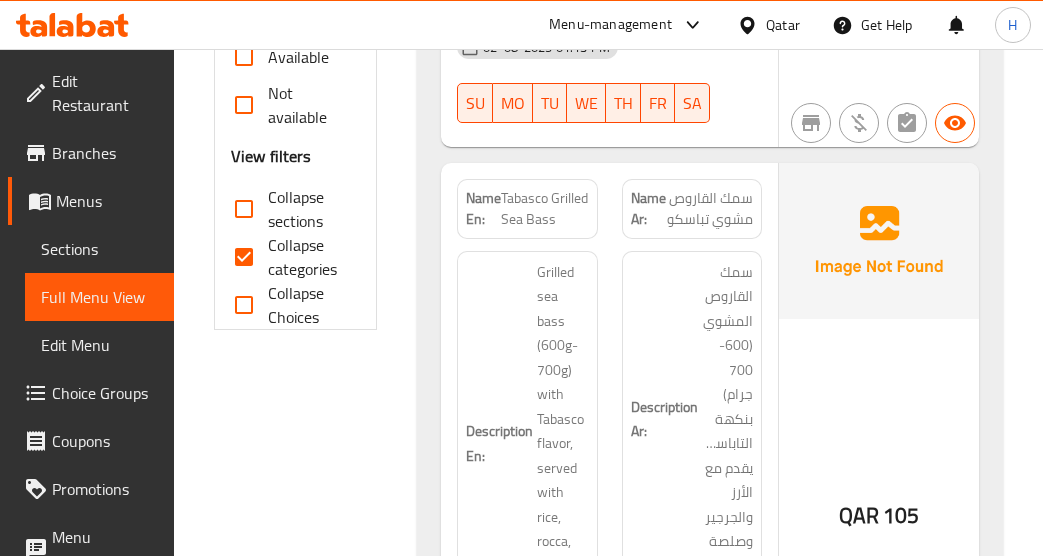 click on "Tabasco Grilled Sea Bass" at bounding box center [544, 209] 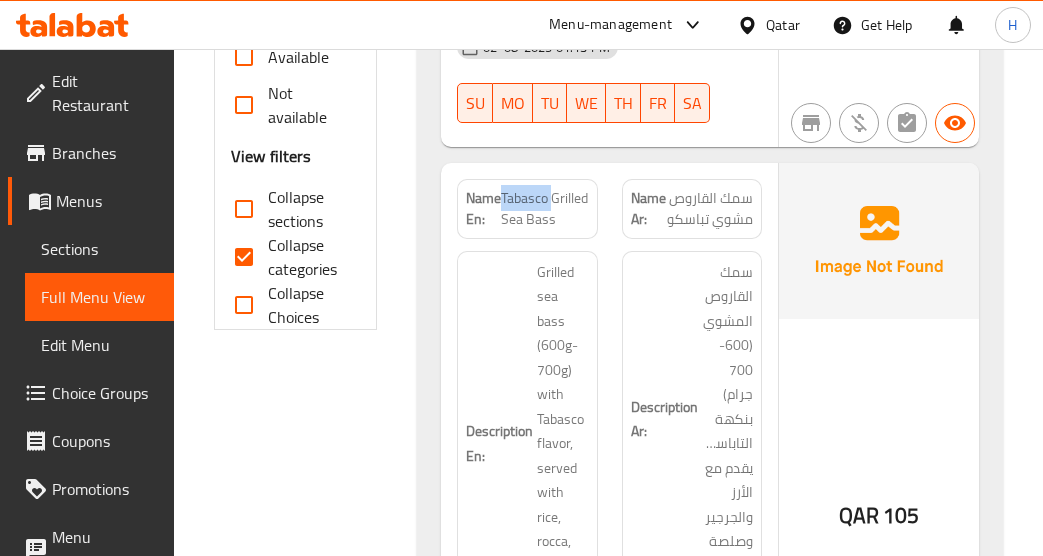 click on "Tabasco Grilled Sea Bass" at bounding box center [544, 209] 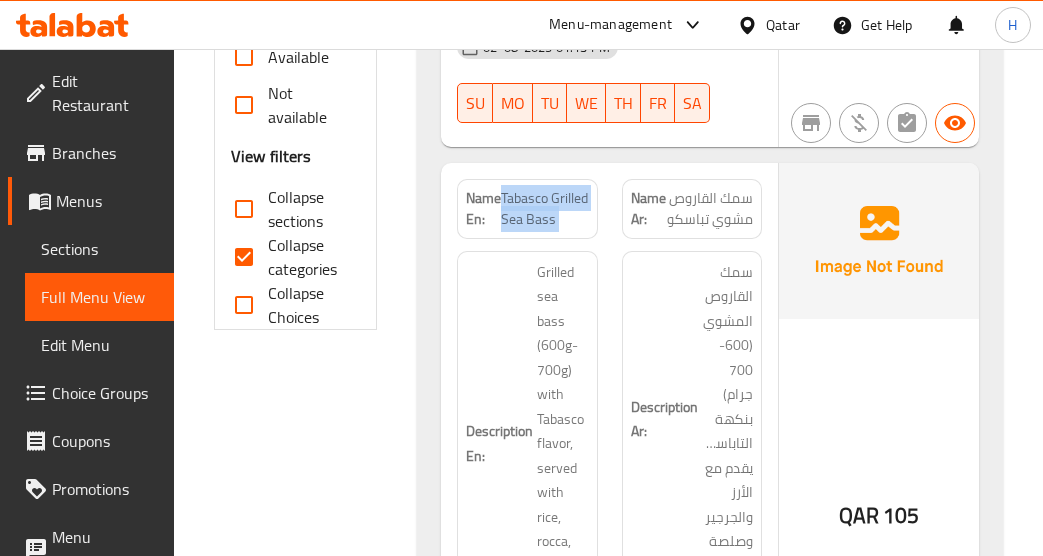 click on "Tabasco Grilled Sea Bass" at bounding box center (544, 209) 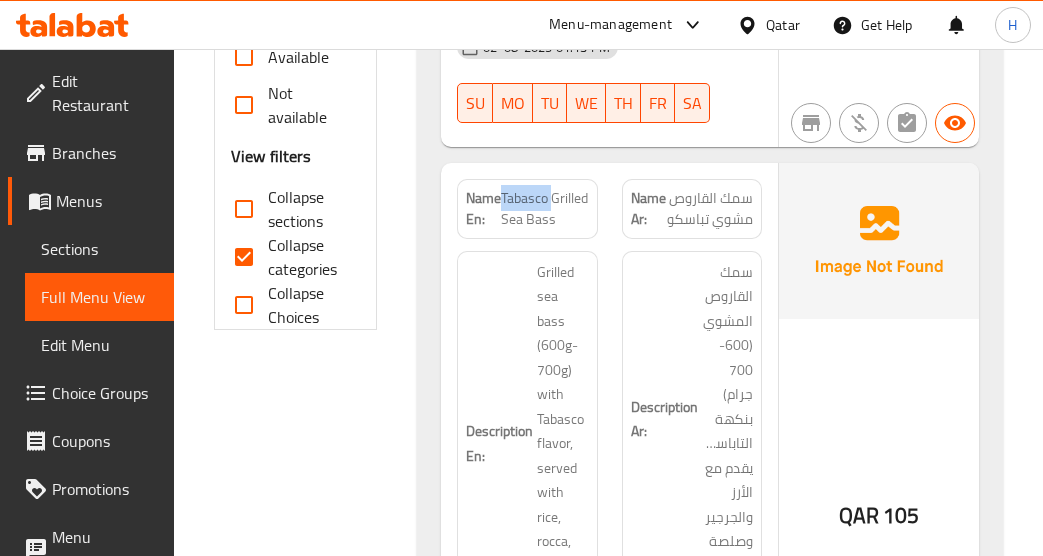 click on "Tabasco Grilled Sea Bass" at bounding box center (544, 209) 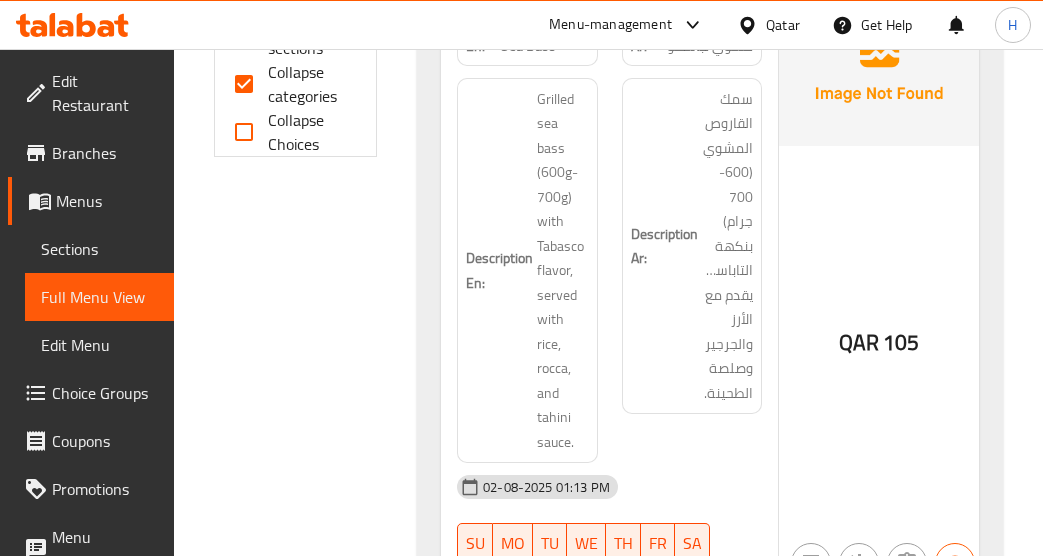 scroll, scrollTop: 1101, scrollLeft: 0, axis: vertical 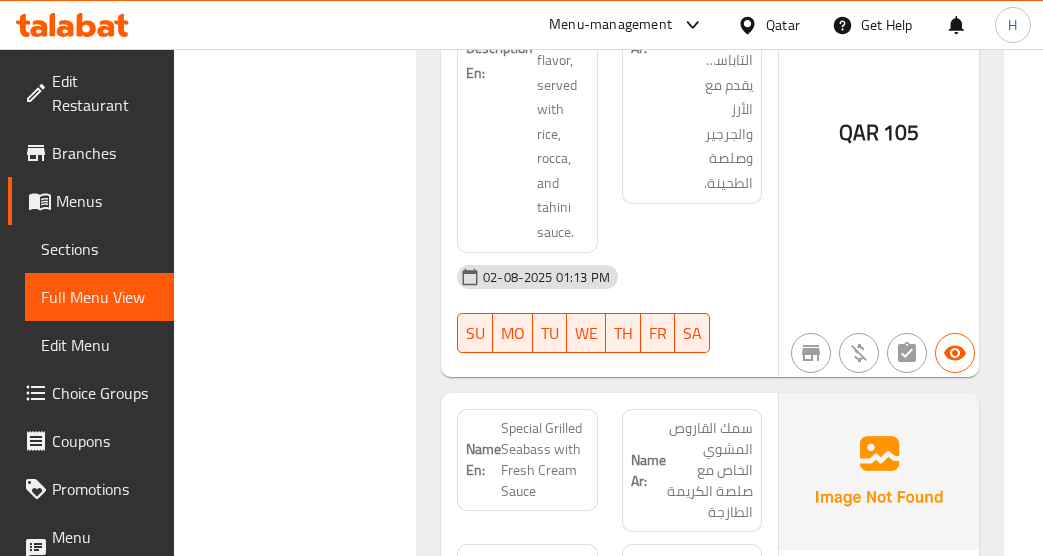 drag, startPoint x: 662, startPoint y: 507, endPoint x: 666, endPoint y: 473, distance: 34.234486 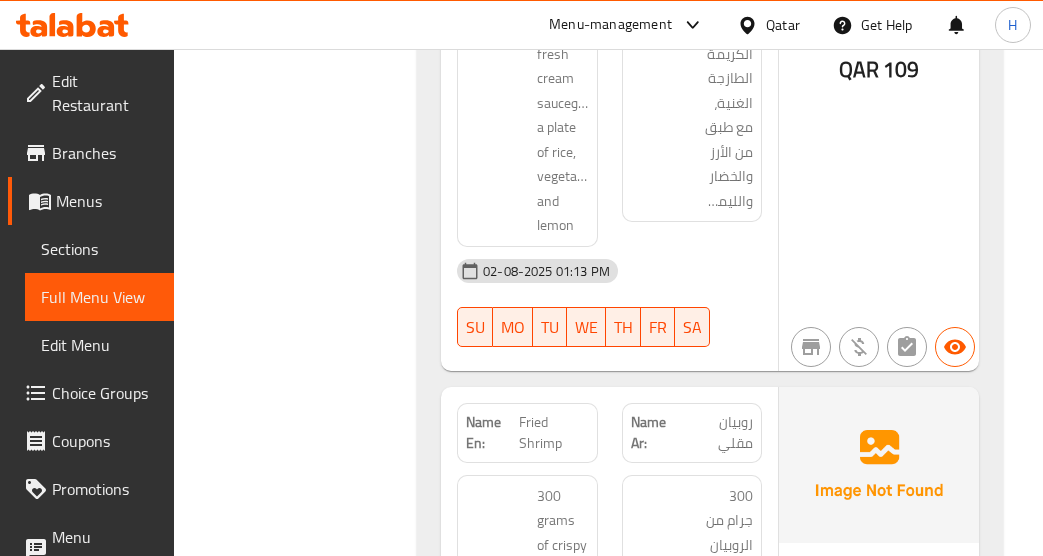 scroll, scrollTop: 1958, scrollLeft: 0, axis: vertical 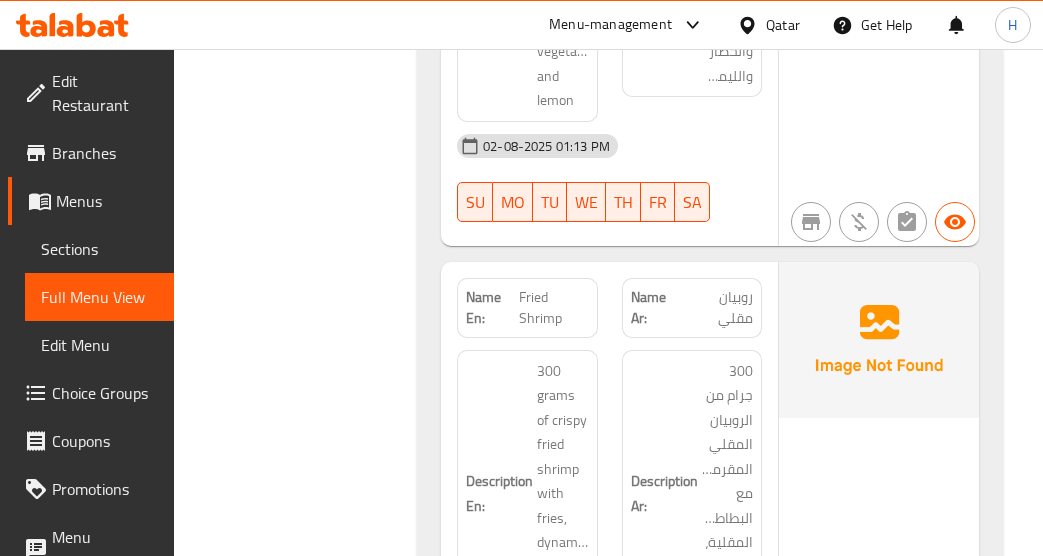 click on "Menu-management [COUNTRY] Get Help H Edit Restaurant Branches Menus Sections Full Menu View Edit Menu Choice Groups Coupons Promotions Menu disclaimer Upsell Coverage Report Grocery Checklist Version: 1.0.0 Get support on: Support.OpsPlatform Home / Restaurants management / Menus / Full menu view Export Menu New Menu Active Filter Branches Branches Popular filters Free items Branch specific items Has choices Upsell items Availability filters Available Not available View filters Collapse sections Collapse categories Collapse Choices (En): Meals (Ar): الوجبات Name En: Grilled Sea Bass Name Ar: سمك القاروص مشوي Description En: Grilled sea bass (600g-700g) served with rice, rocca leaves, and tahini. Description Ar: سمك القاروص المشوي (600-700 جرام) يقدم مع الأرز وأوراق الجرجير والطحينة. 02-08-2025 01:13 PM SU MO TU WE TH FR SA QAR 95 Name En: Tabasco Grilled Sea Bass Name Ar: Description En: SU MO TU WE" at bounding box center [521, -1680] 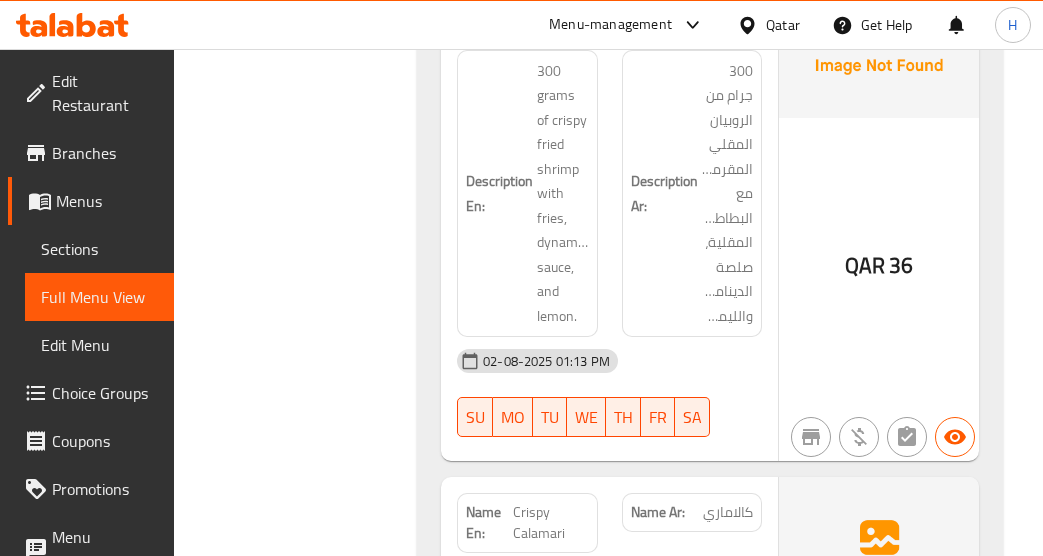 scroll, scrollTop: 2458, scrollLeft: 0, axis: vertical 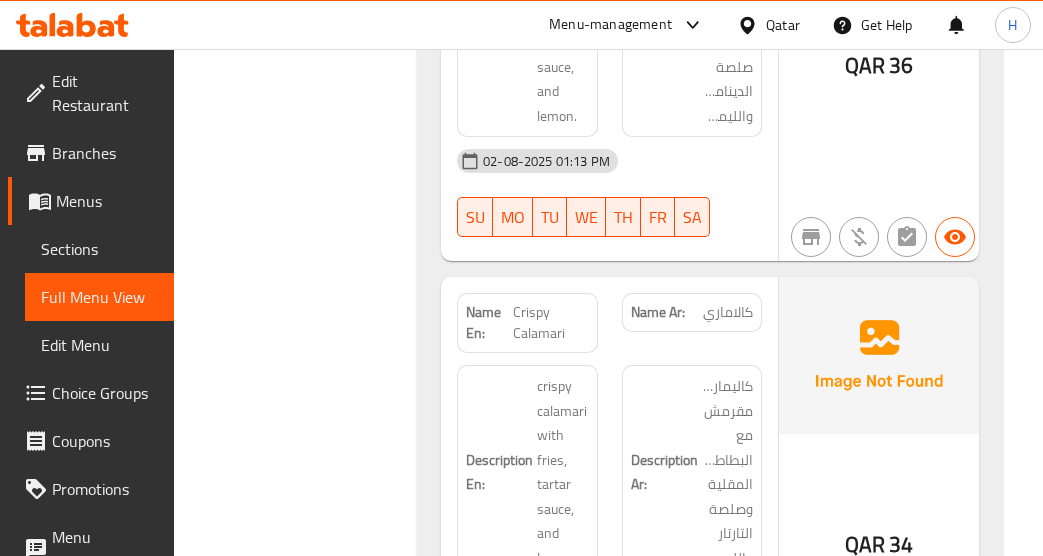 click on "Crispy Calamari" at bounding box center (551, 323) 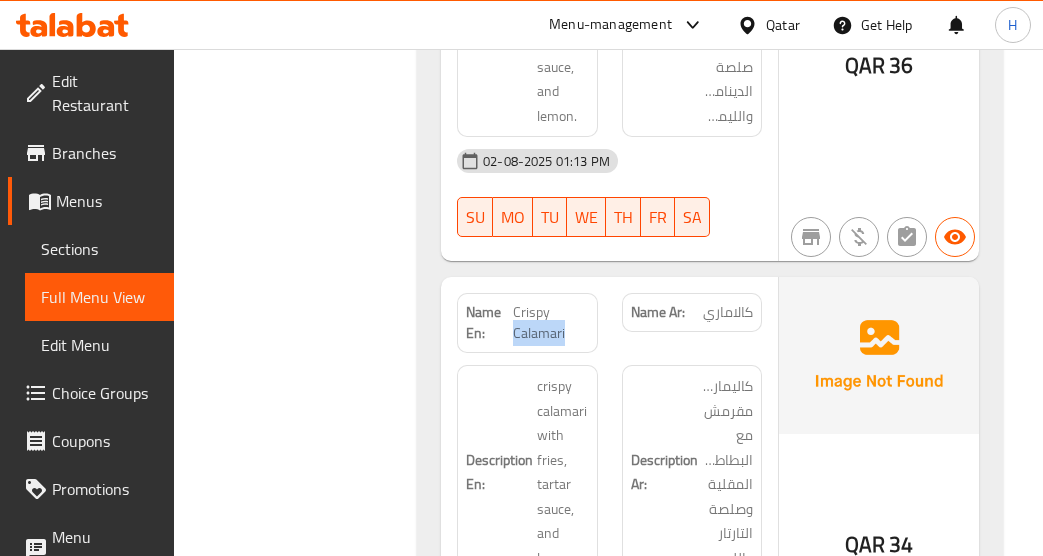 click on "Crispy Calamari" at bounding box center [551, 323] 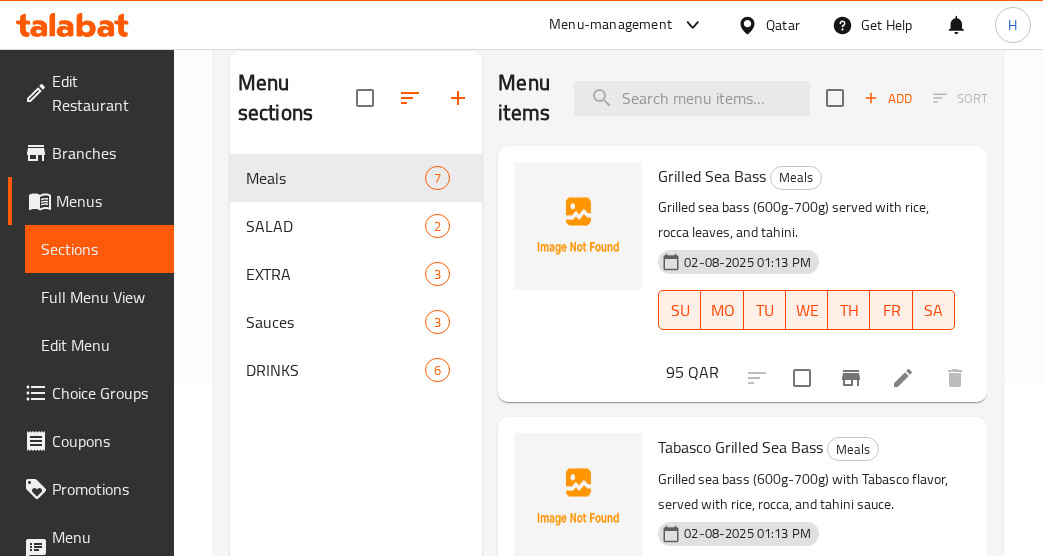 scroll, scrollTop: 280, scrollLeft: 0, axis: vertical 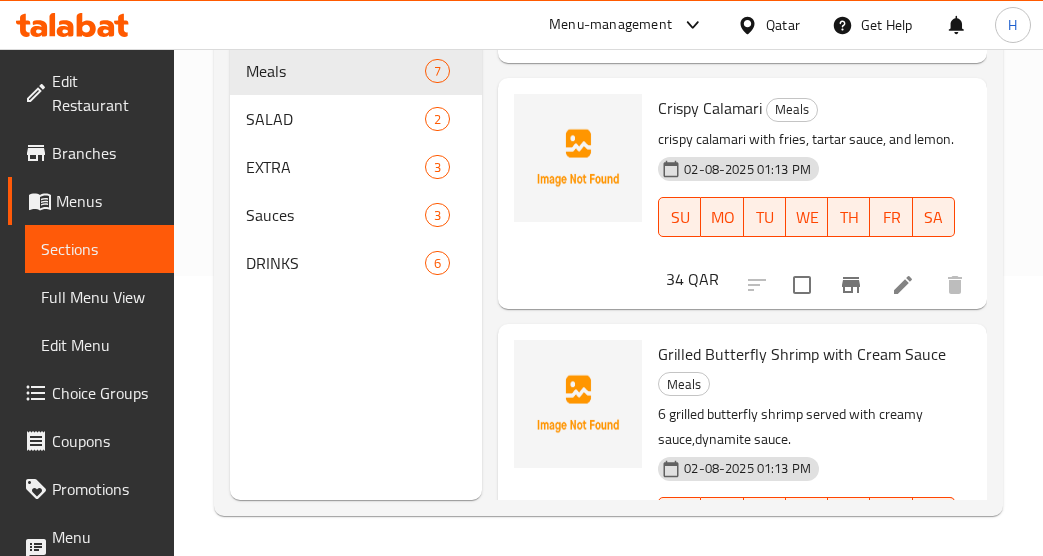 click at bounding box center [903, 285] 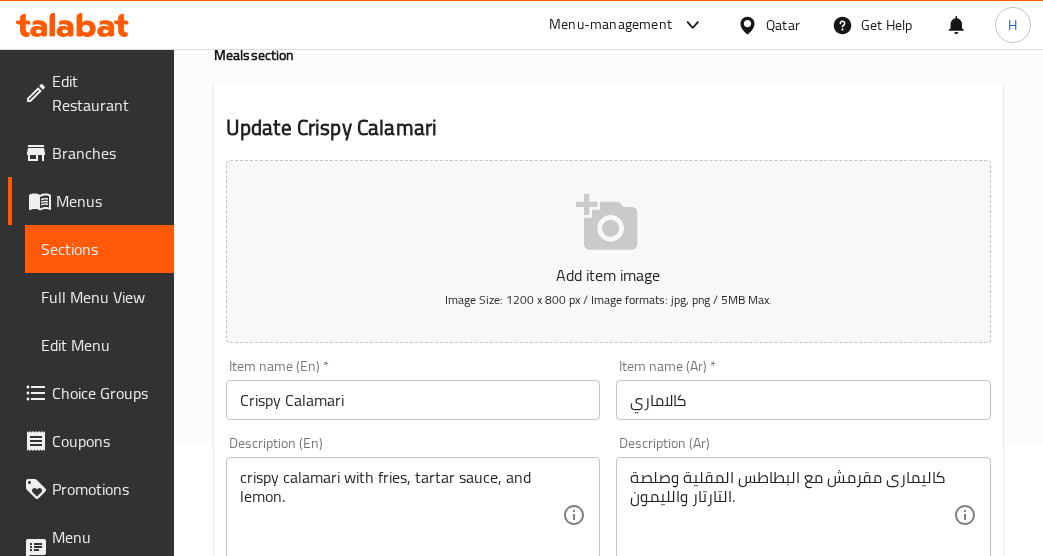 scroll, scrollTop: 200, scrollLeft: 0, axis: vertical 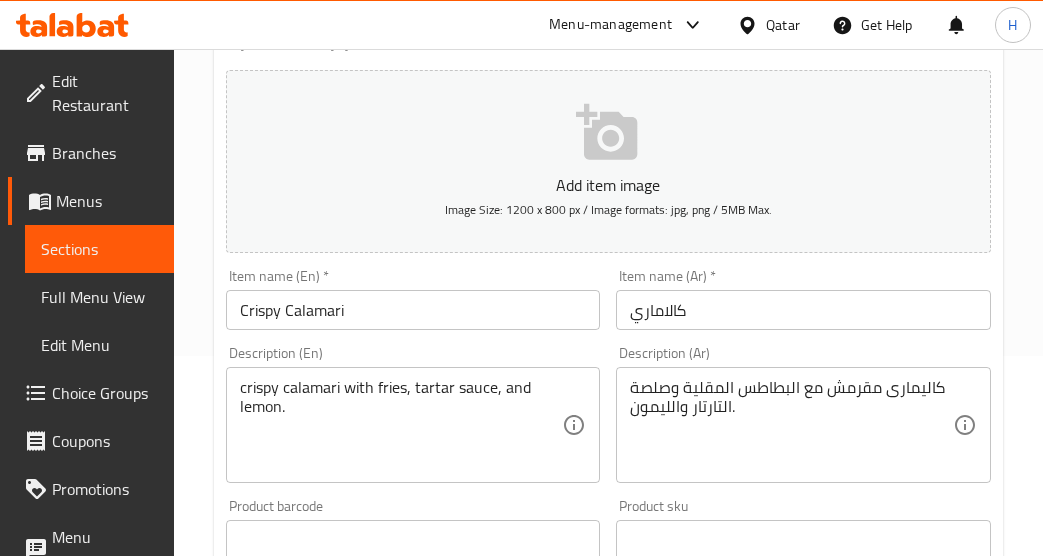 click on "كالاماري" at bounding box center [803, 310] 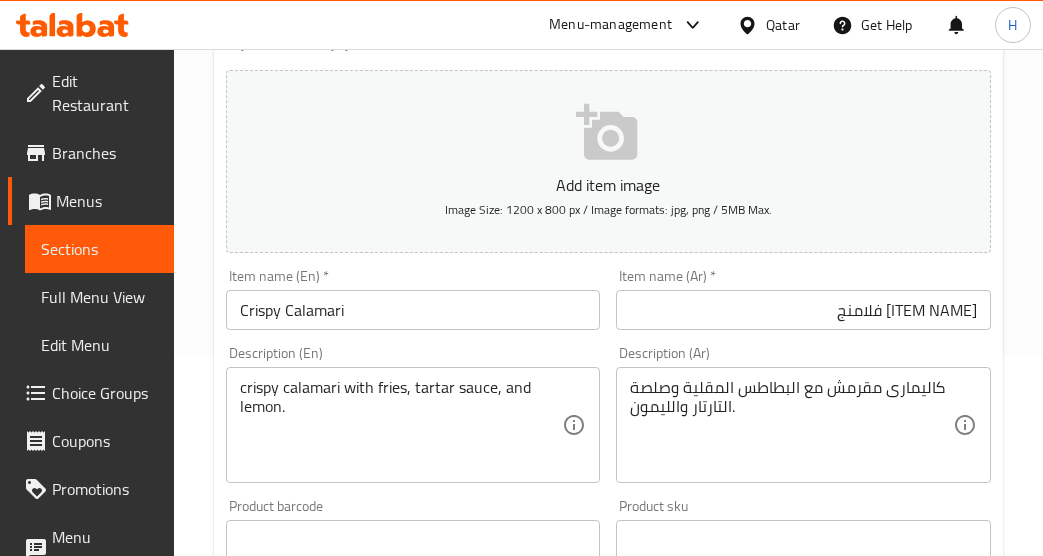 click on "Item name (Ar)   * [ITEM NAME] Item name (Ar)  *" at bounding box center (803, 299) 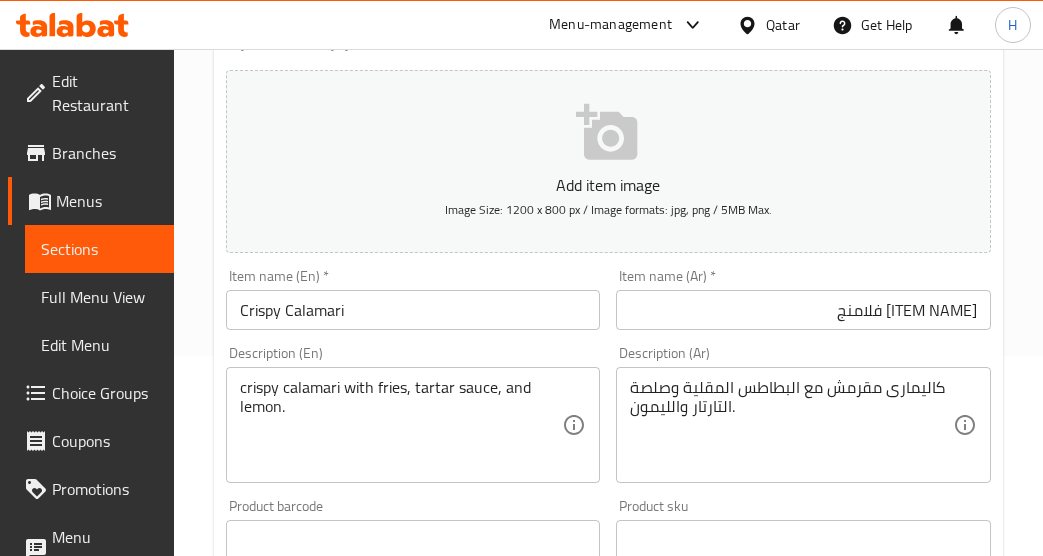 click on "[ITEM NAME] فلامنج" at bounding box center (803, 310) 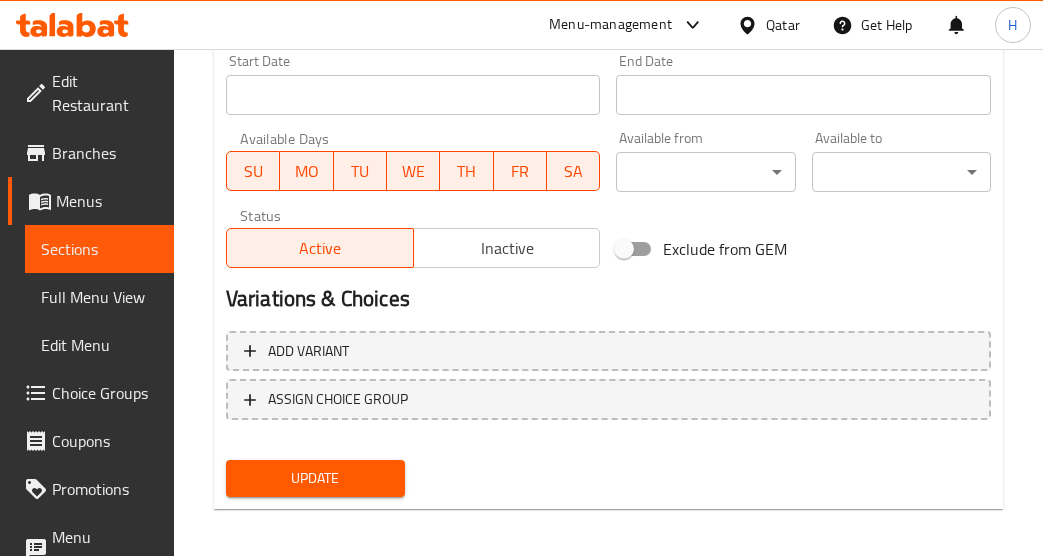 scroll, scrollTop: 853, scrollLeft: 0, axis: vertical 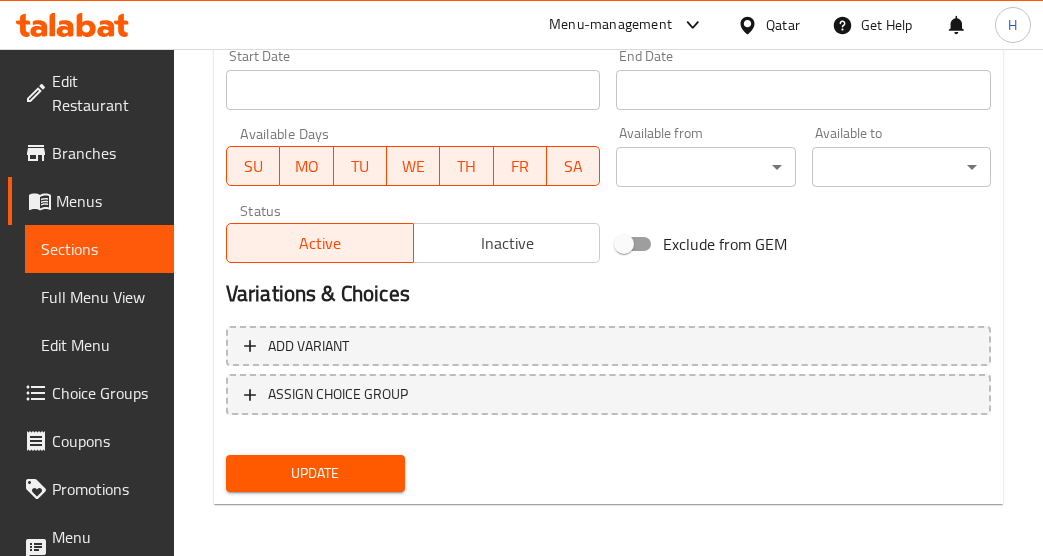 type on "كاليماري" 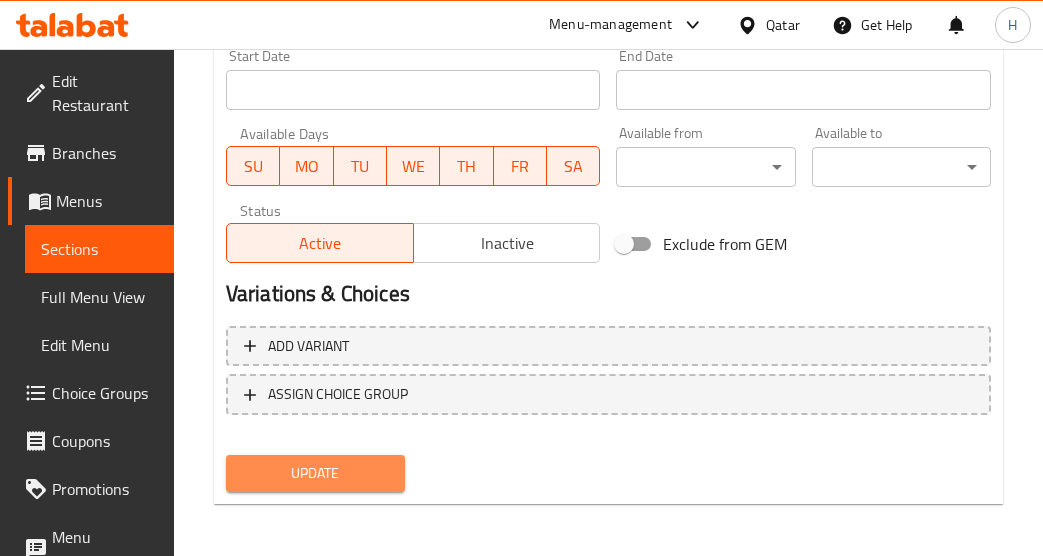 drag, startPoint x: 329, startPoint y: 470, endPoint x: 207, endPoint y: 470, distance: 122 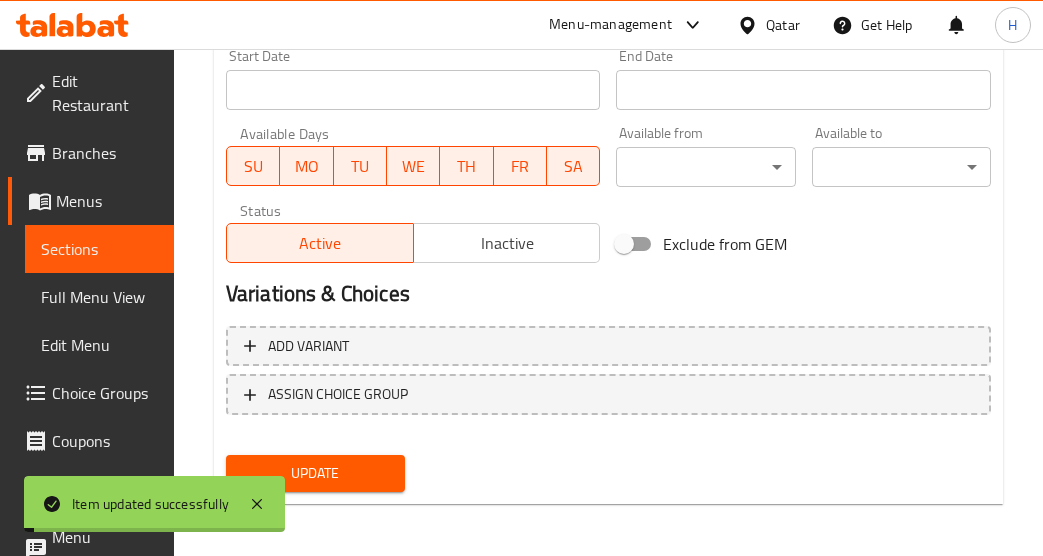 click on "Full Menu View" at bounding box center [99, 297] 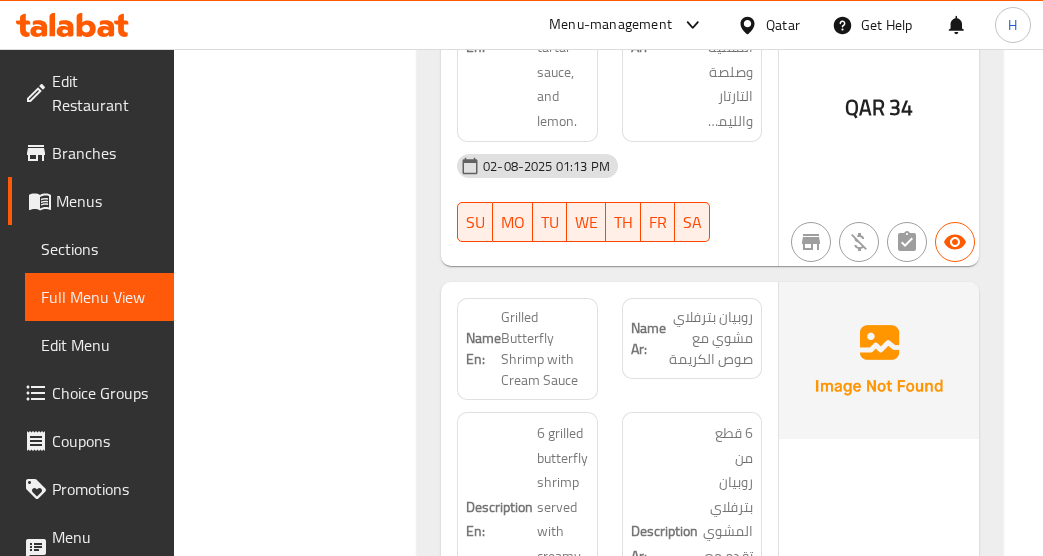 scroll, scrollTop: 2903, scrollLeft: 0, axis: vertical 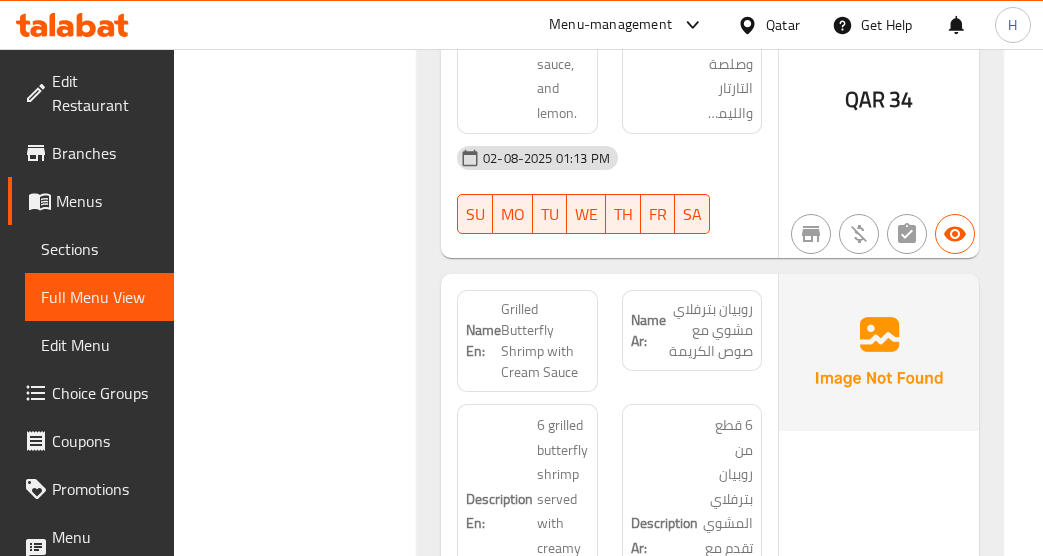 click on "Name En: Grilled Butterfly Shrimp with Cream Sauce" at bounding box center (527, 341) 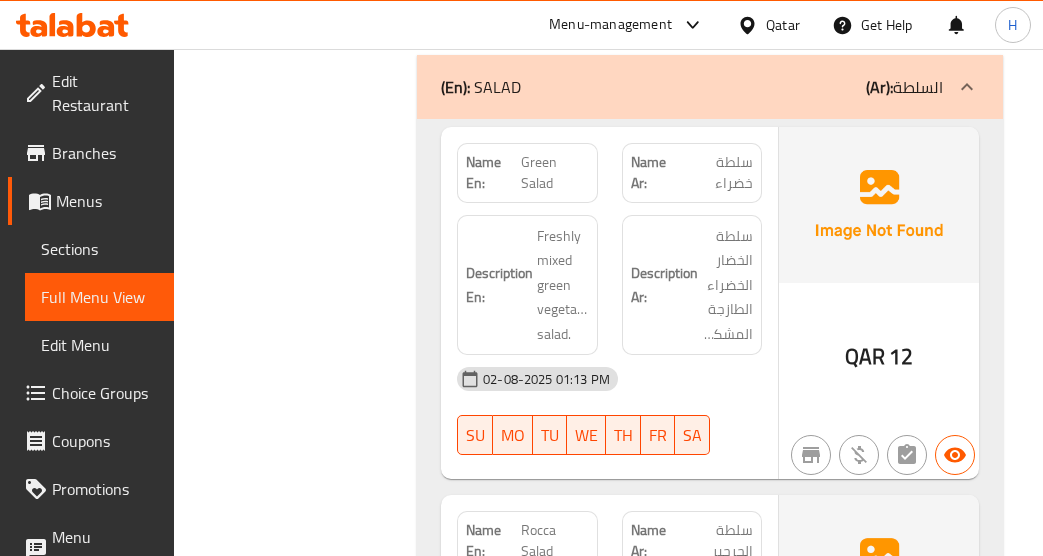 scroll, scrollTop: 4303, scrollLeft: 0, axis: vertical 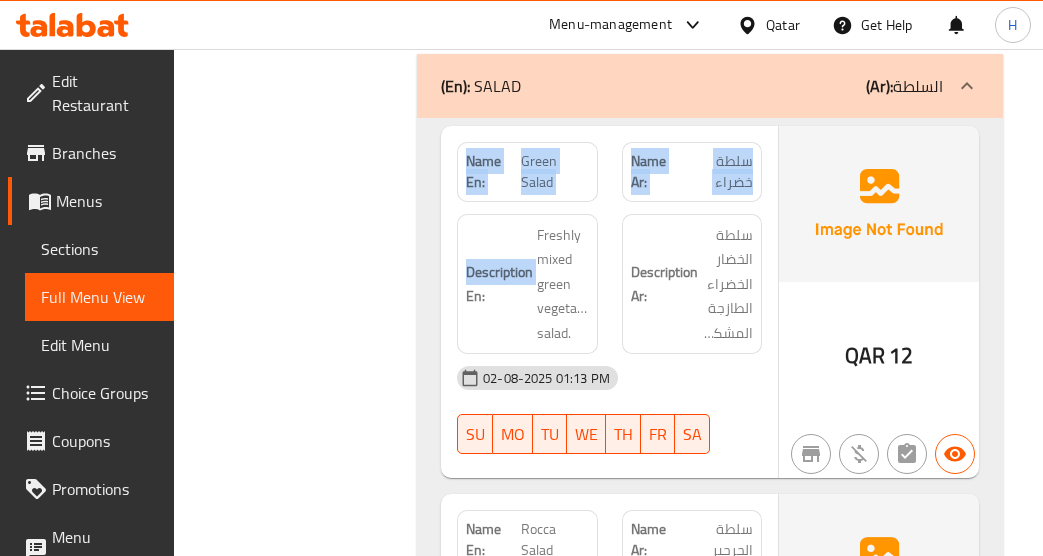 drag, startPoint x: 310, startPoint y: 293, endPoint x: 243, endPoint y: 321, distance: 72.615425 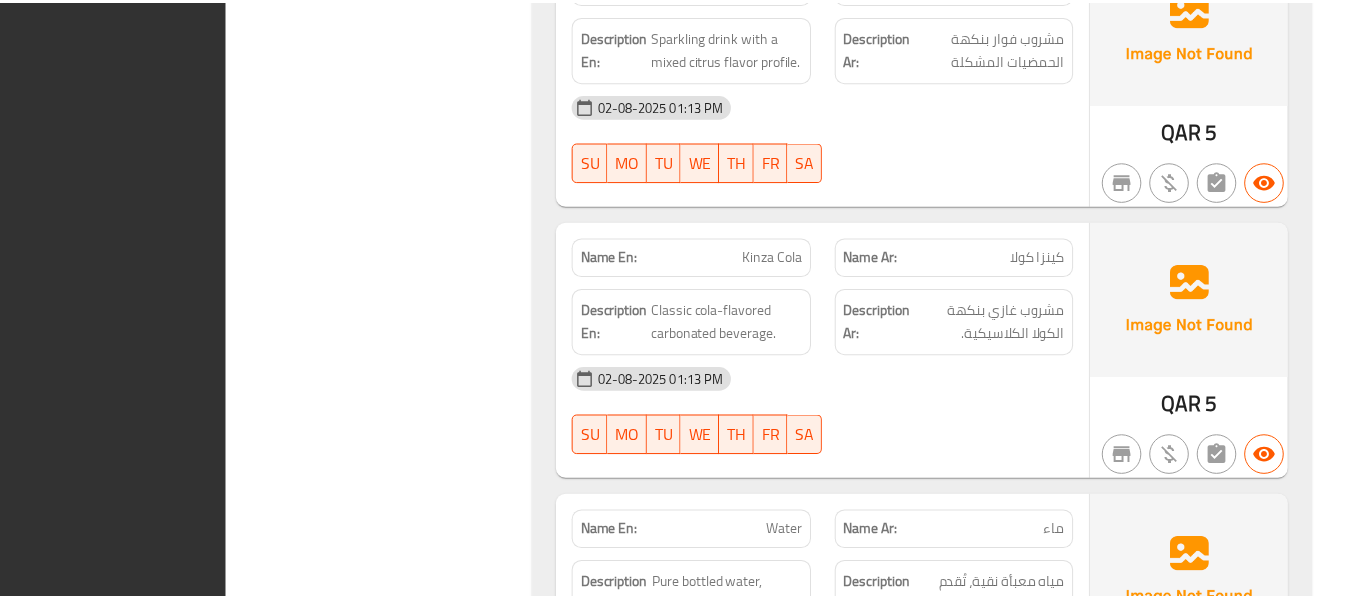 scroll, scrollTop: 6578, scrollLeft: 0, axis: vertical 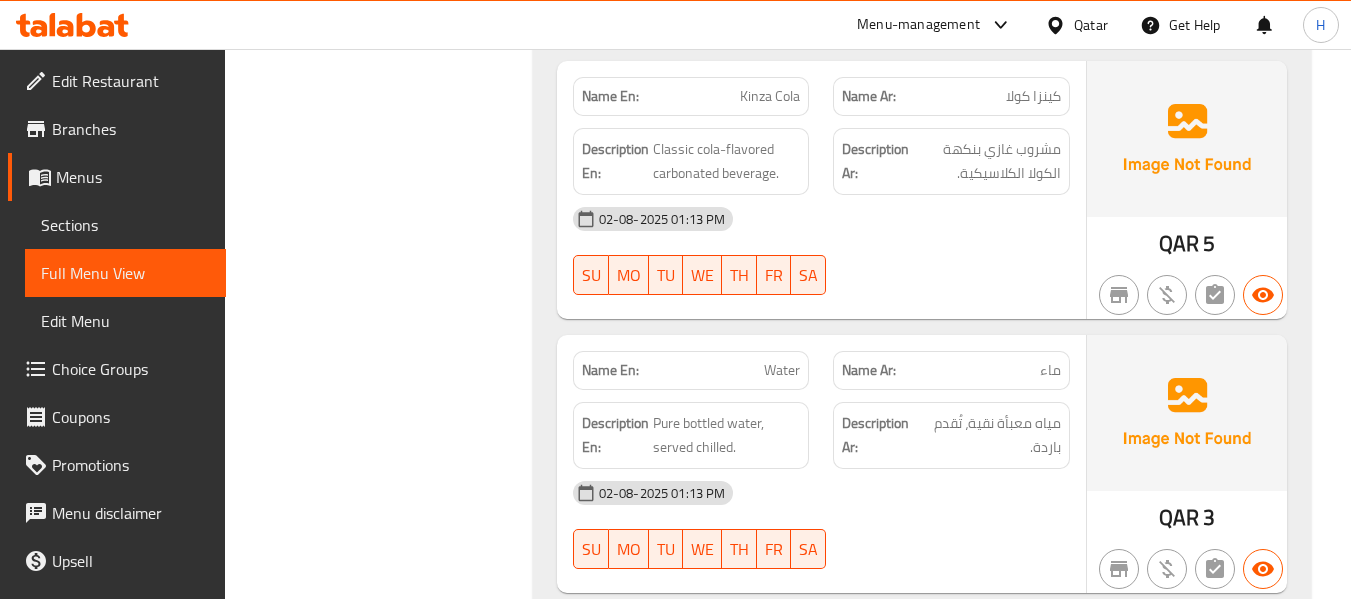 click on "Home / Restaurants management / Menus / Full menu view Export Menu New Menu Active Filter Branches Branches Popular filters Free items Branch specific items Has choices Upsell items Availability filters Available Not available View filters Collapse sections Collapse categories Collapse Choices (En): Meals (Ar): الوجبات Name En: Grilled Sea Bass Name Ar: سمك القاروص مشوي Description En: Grilled sea bass (600g-700g) served with rice, rocca leaves, and tahini. Description Ar: سمك القاروص المشوي (600-700 جرام) يقدم مع الأرز وأوراق الجرجير والطحينة. 02-08-2025 01:13 PM SU MO TU WE TH FR SA QAR 95 Name En: Tabasco Grilled Sea Bass Name Ar: سمك القاروص مشوي تباسكو Description En: Grilled sea bass (600g-700g) with Tabasco flavor, served with rice, rocca, and tahini sauce. Description Ar: 02-08-2025 01:13 PM SU MO TU WE TH FR SA QAR 105 Name En: Special Grilled Seabass with Fresh Cream Sauce Name Ar: Description En: SU MO" at bounding box center [788, -2928] 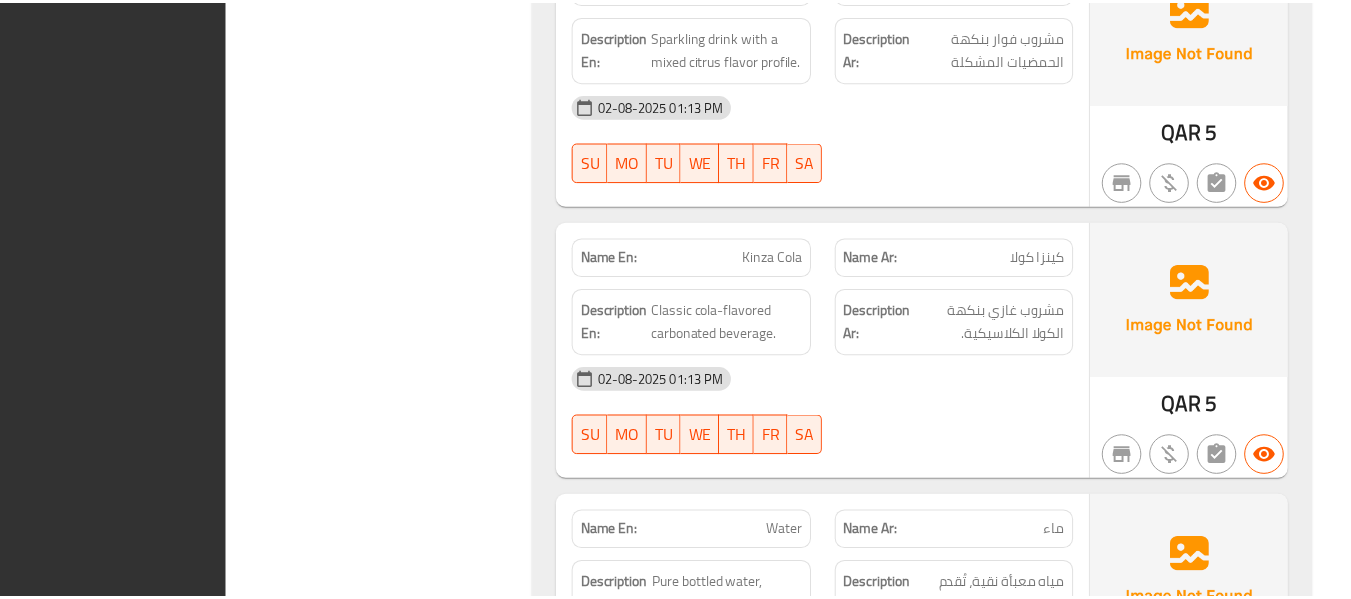 scroll, scrollTop: 6578, scrollLeft: 0, axis: vertical 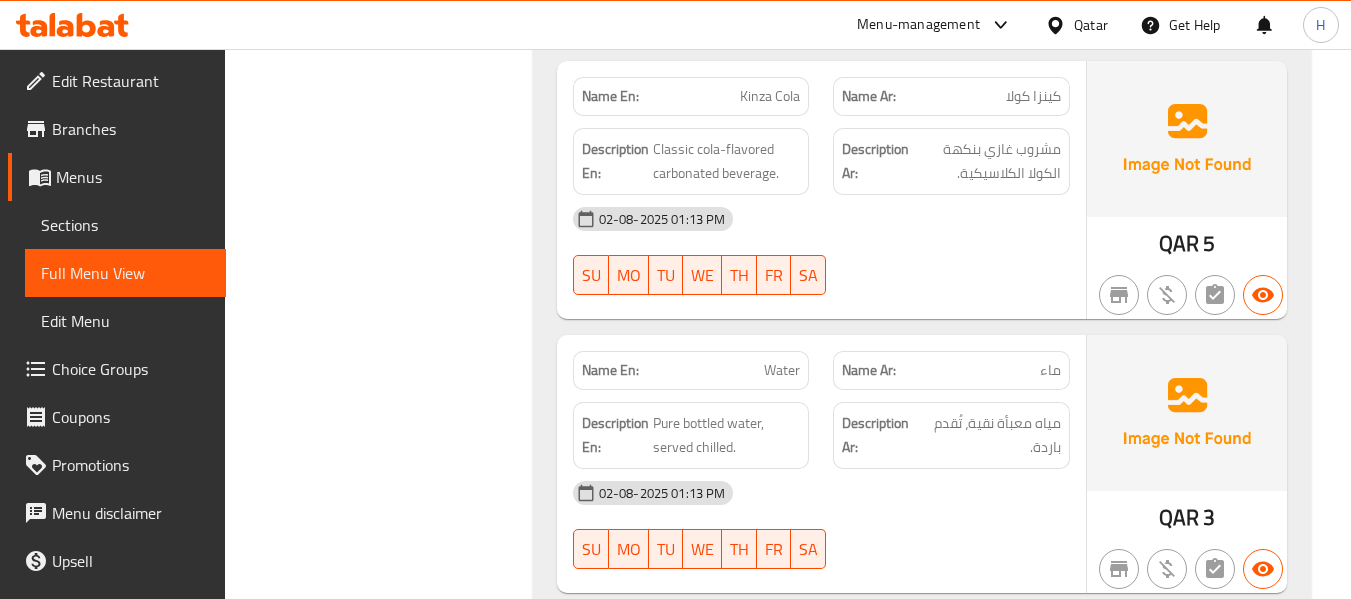 click on "Edit Restaurant" at bounding box center [117, 81] 